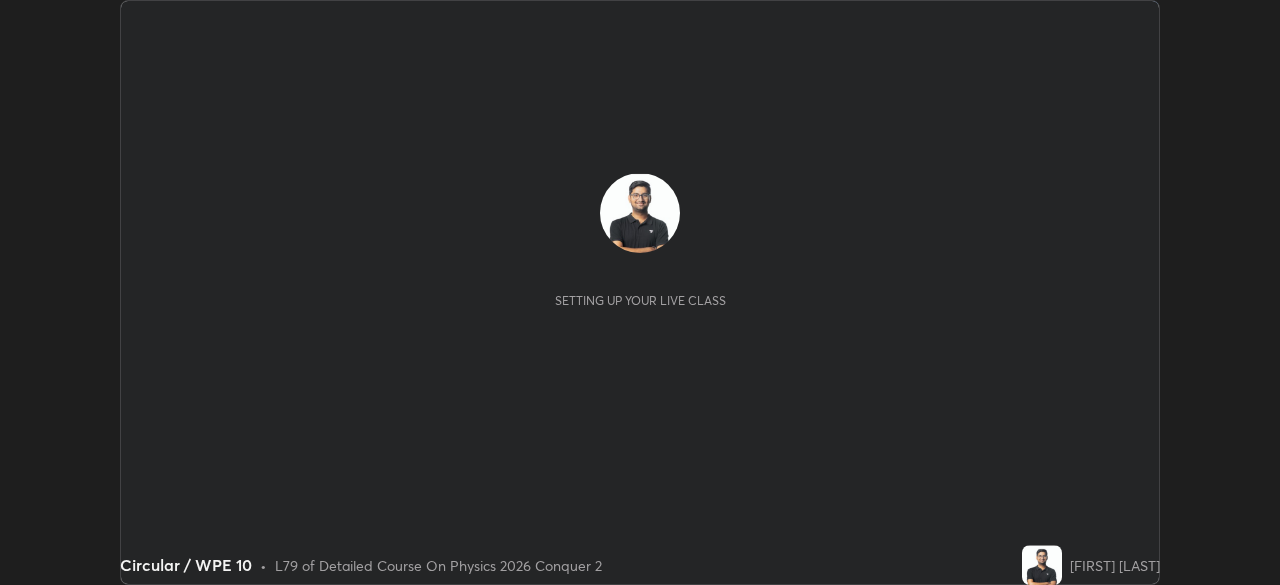 scroll, scrollTop: 0, scrollLeft: 0, axis: both 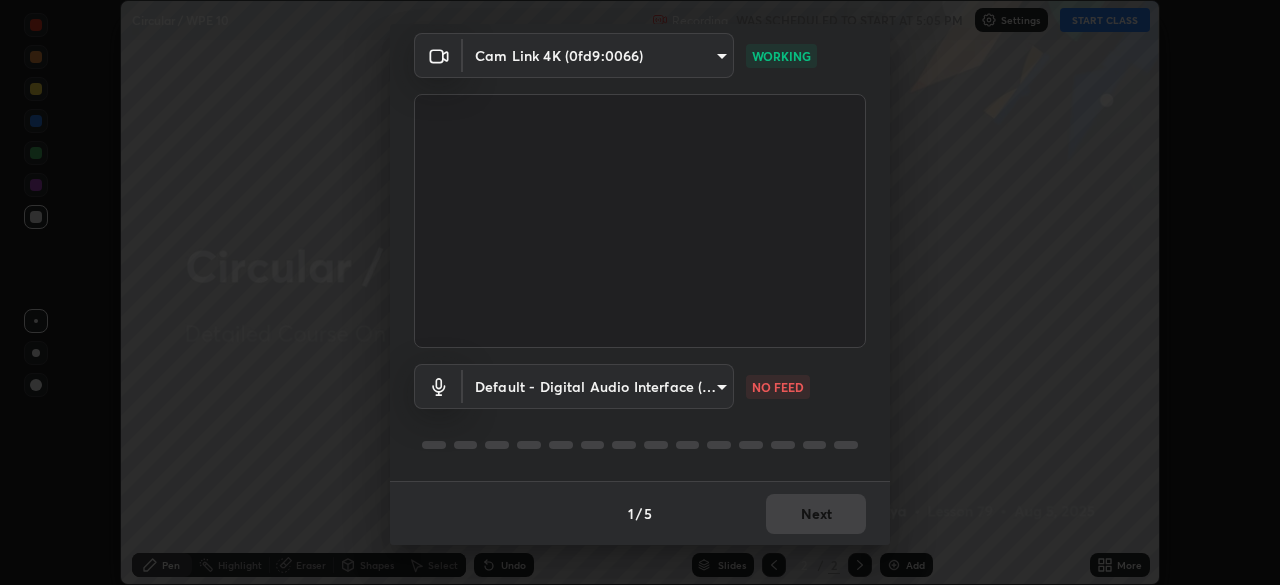 click on "Erase all Circular / WPE 10 Recording WAS SCHEDULED TO START AT  5:05 PM Settings START CLASS Setting up your live class Circular / WPE 10 • L79 of Detailed Course On Physics 2026 Conquer 2 [FIRST] [LAST] Pen Highlight Eraser Shapes Select Undo Slides 2 / 2 Add More Enable hand raising Enable raise hand to speak to learners. Once enabled, chat will be turned off temporarily. Enable x   No doubts shared Encourage your learners to ask a doubt for better clarity Report an issue Reason for reporting Buffering Chat not working Audio - Video sync issue Educator video quality low ​ Attach an image Report Media settings Cam Link 4K (0fd9:0066) 4b691561e7a653ff76c4e48a590a0ea4b729d3861a95273bafb8aaedfd2b728d WORKING Default - Digital Audio Interface (5- Cam Link 4K) default NO FEED 1 / 5 Next" at bounding box center (640, 292) 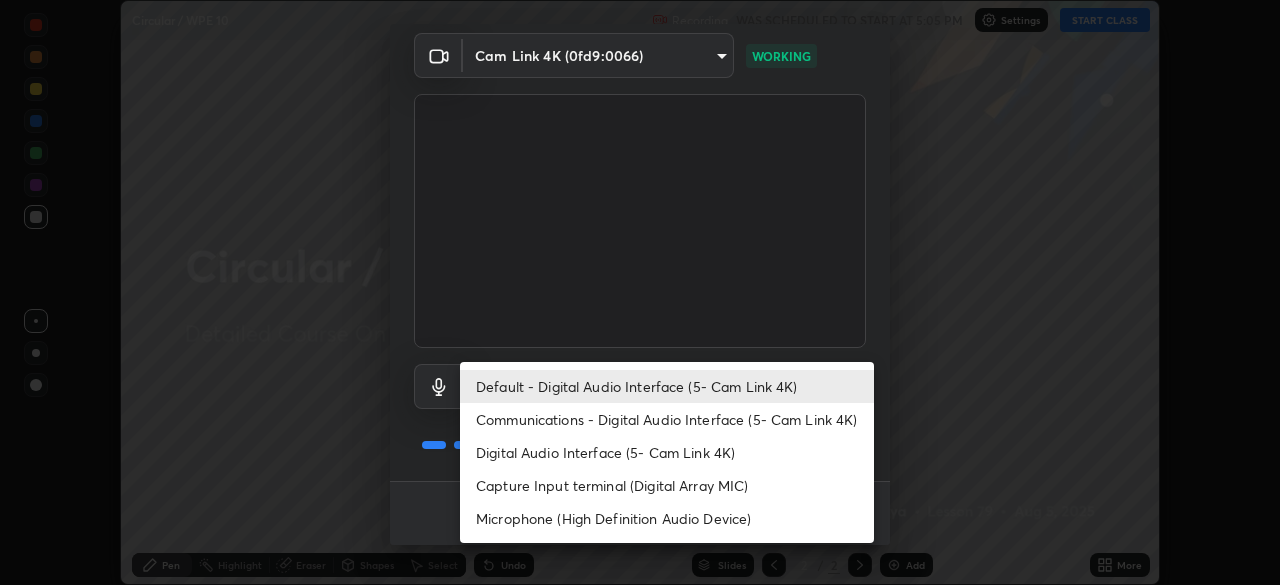 click on "Default - Digital Audio Interface (5- Cam Link 4K)" at bounding box center [667, 386] 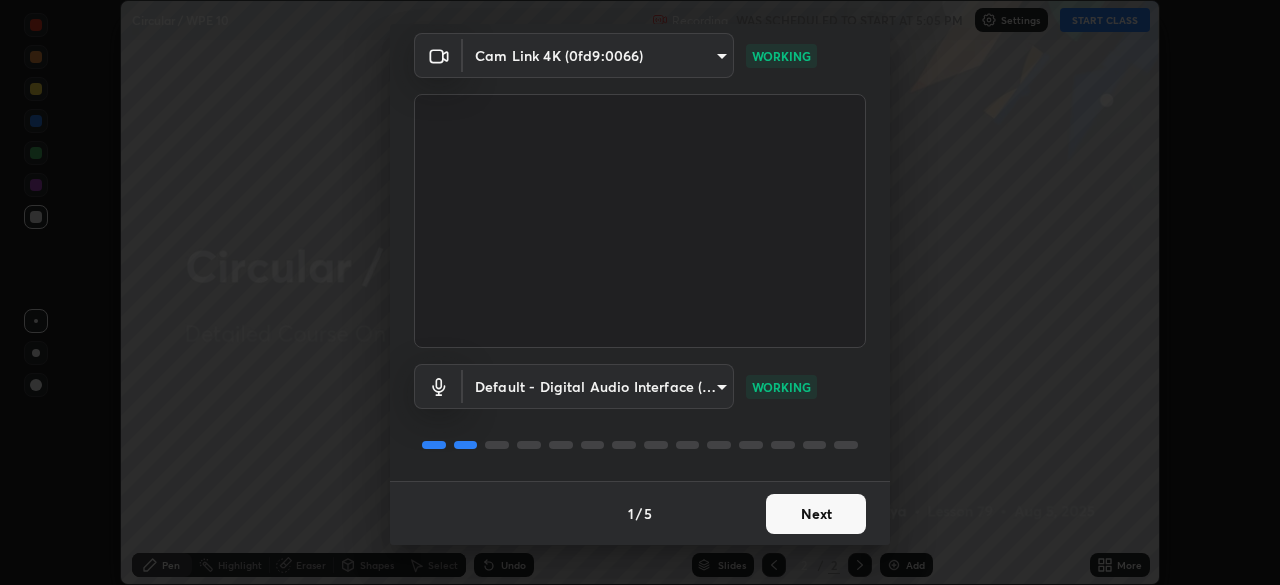 click on "Next" at bounding box center [816, 514] 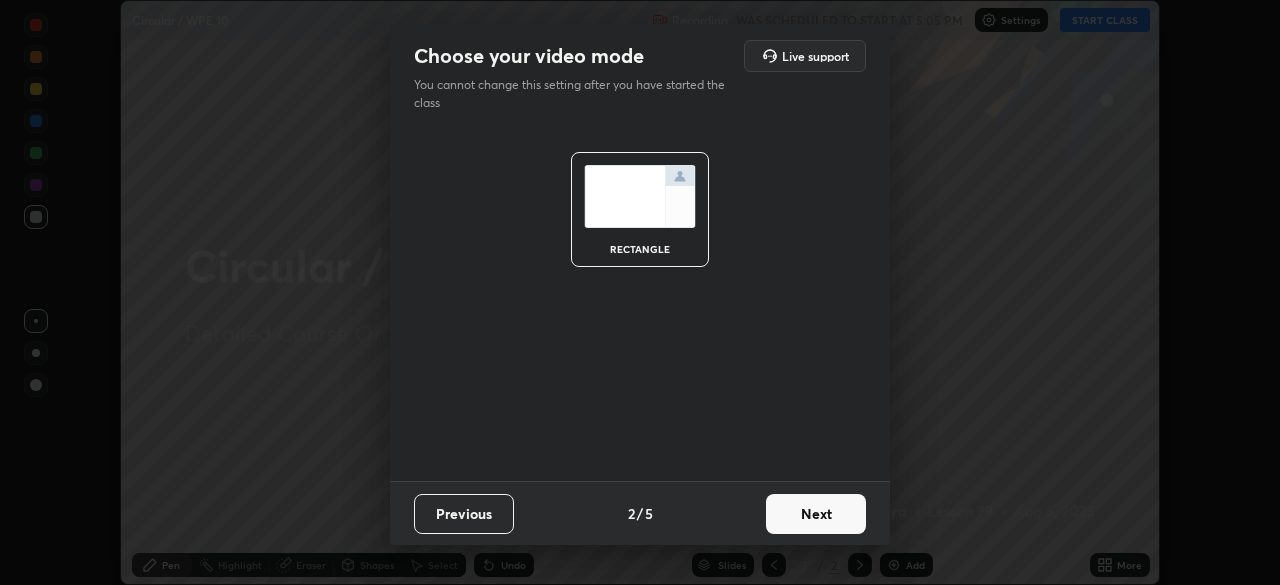 scroll, scrollTop: 0, scrollLeft: 0, axis: both 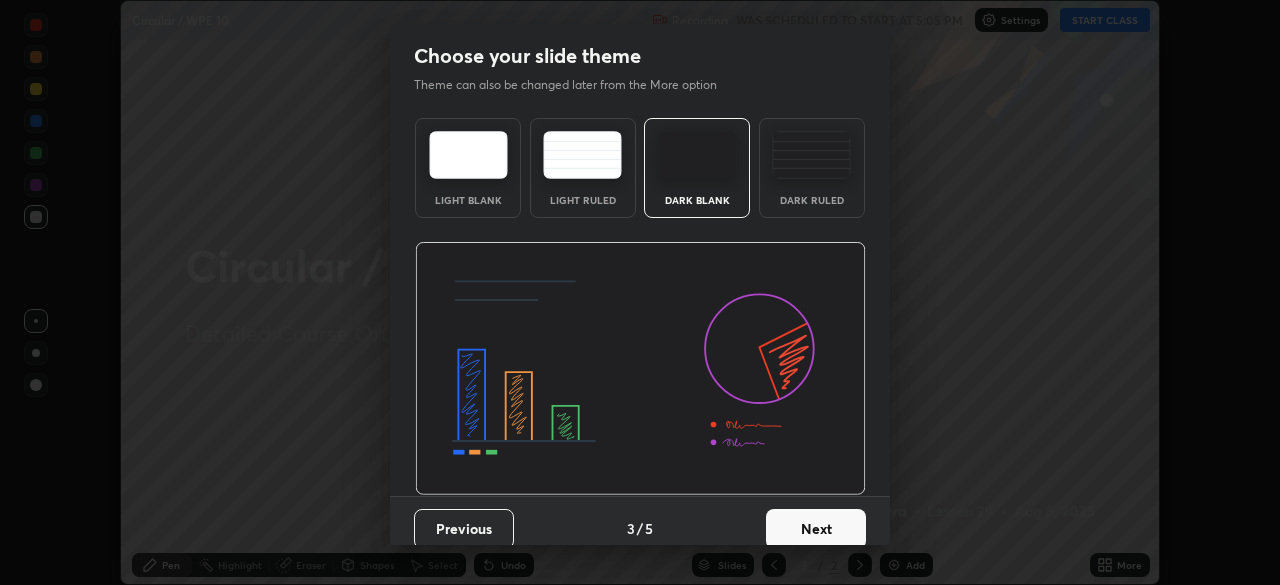 click on "Next" at bounding box center (816, 529) 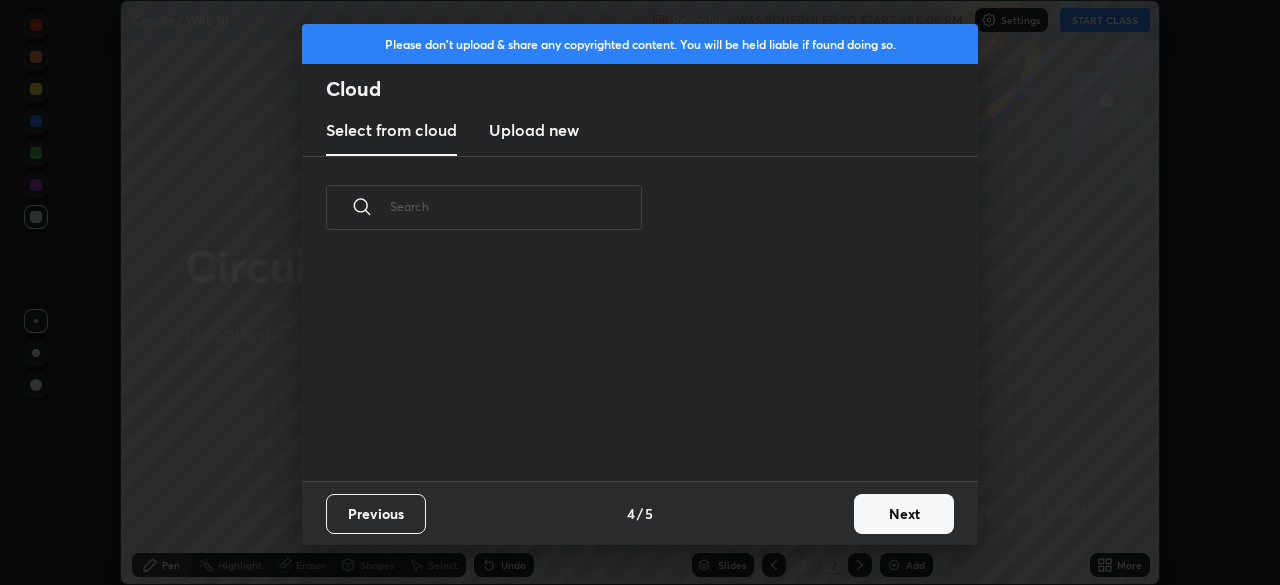 click on "Next" at bounding box center [904, 514] 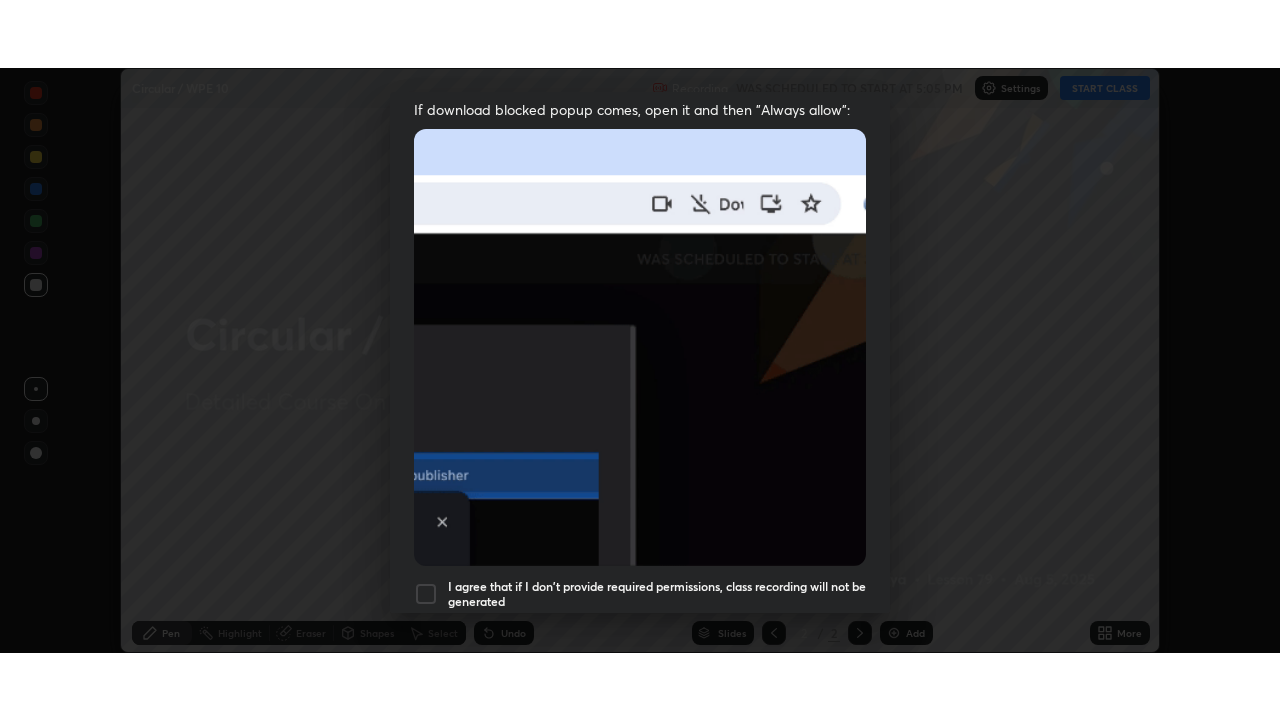 scroll, scrollTop: 479, scrollLeft: 0, axis: vertical 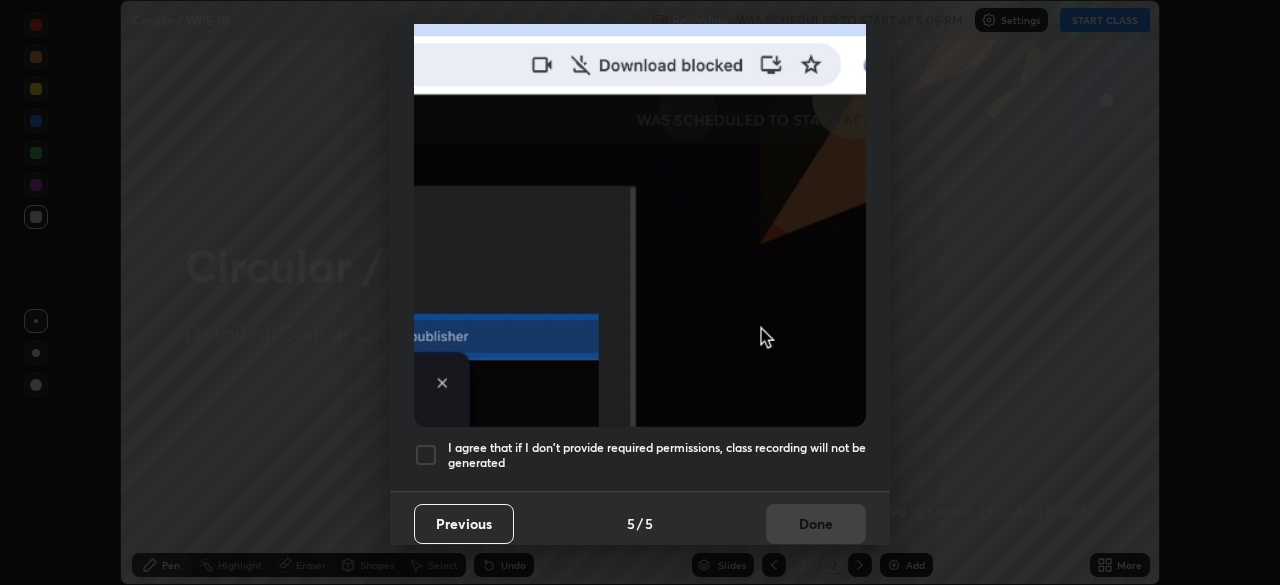 click on "I agree that if I don't provide required permissions, class recording will not be generated" at bounding box center [657, 455] 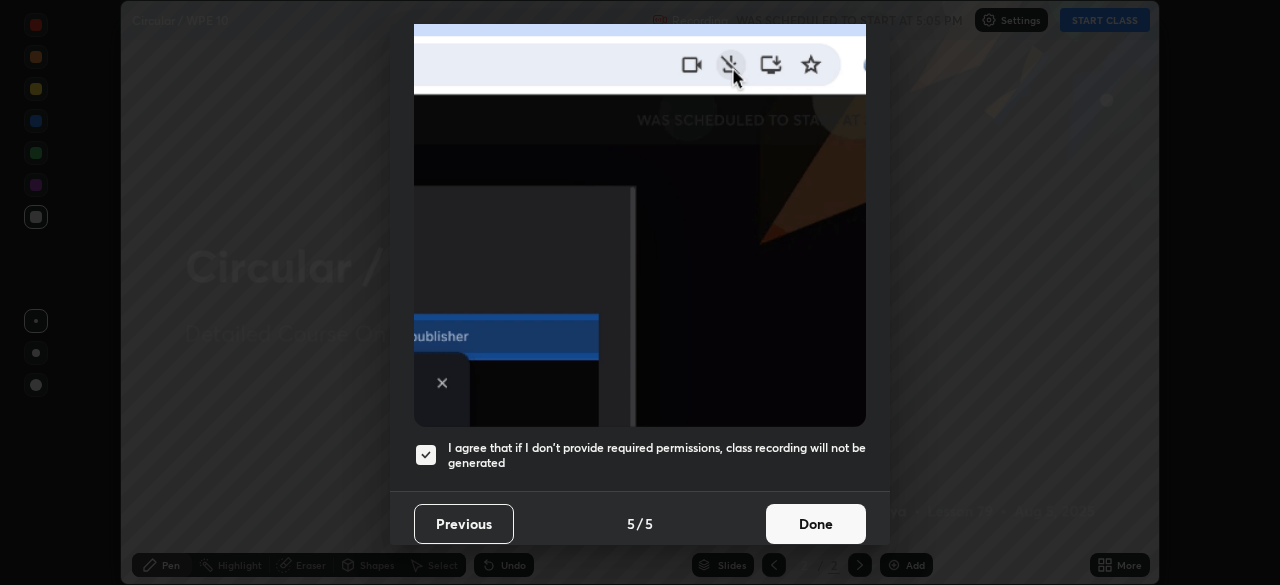 click on "Done" at bounding box center (816, 524) 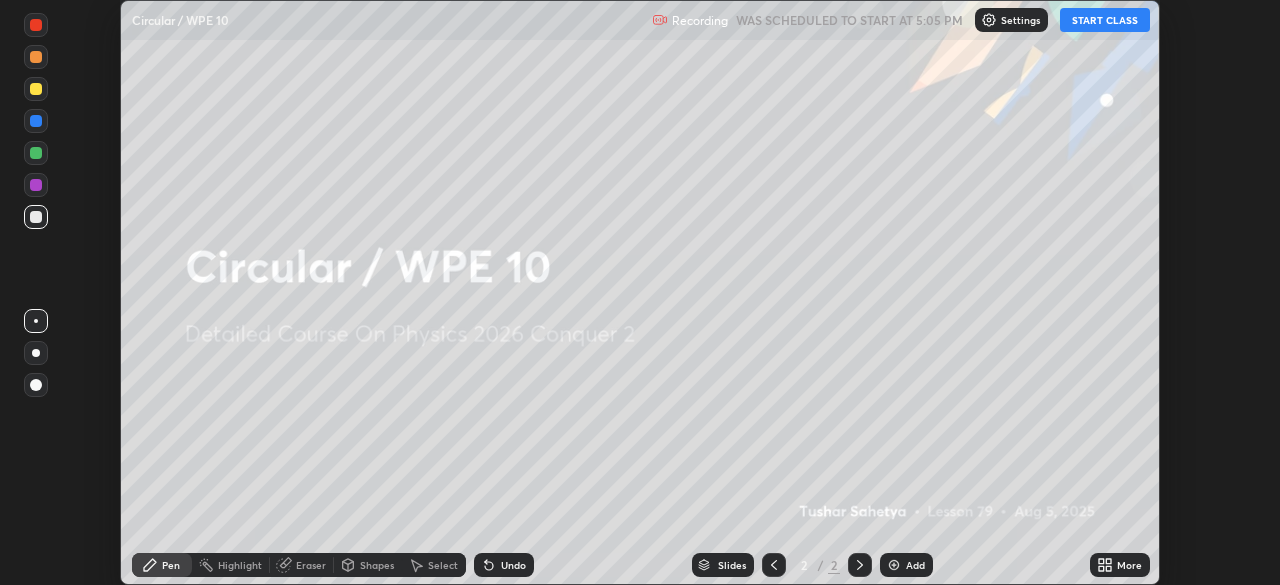 click on "More" at bounding box center [1120, 565] 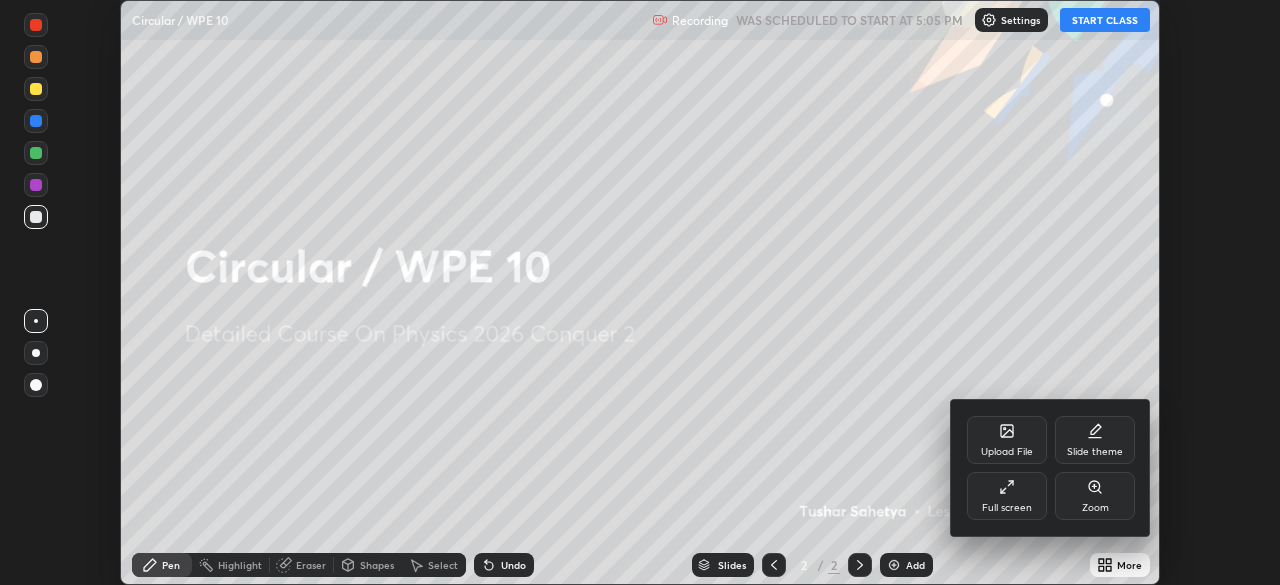 click on "Full screen" at bounding box center [1007, 508] 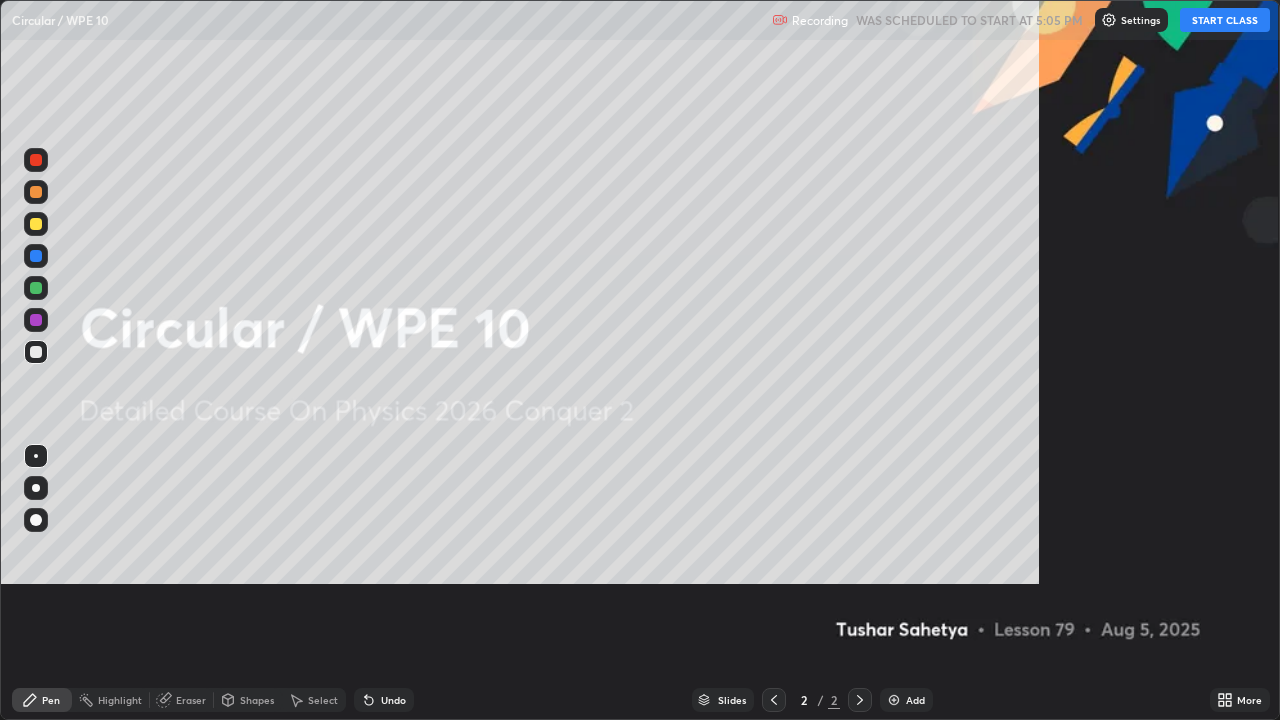 scroll, scrollTop: 99280, scrollLeft: 98720, axis: both 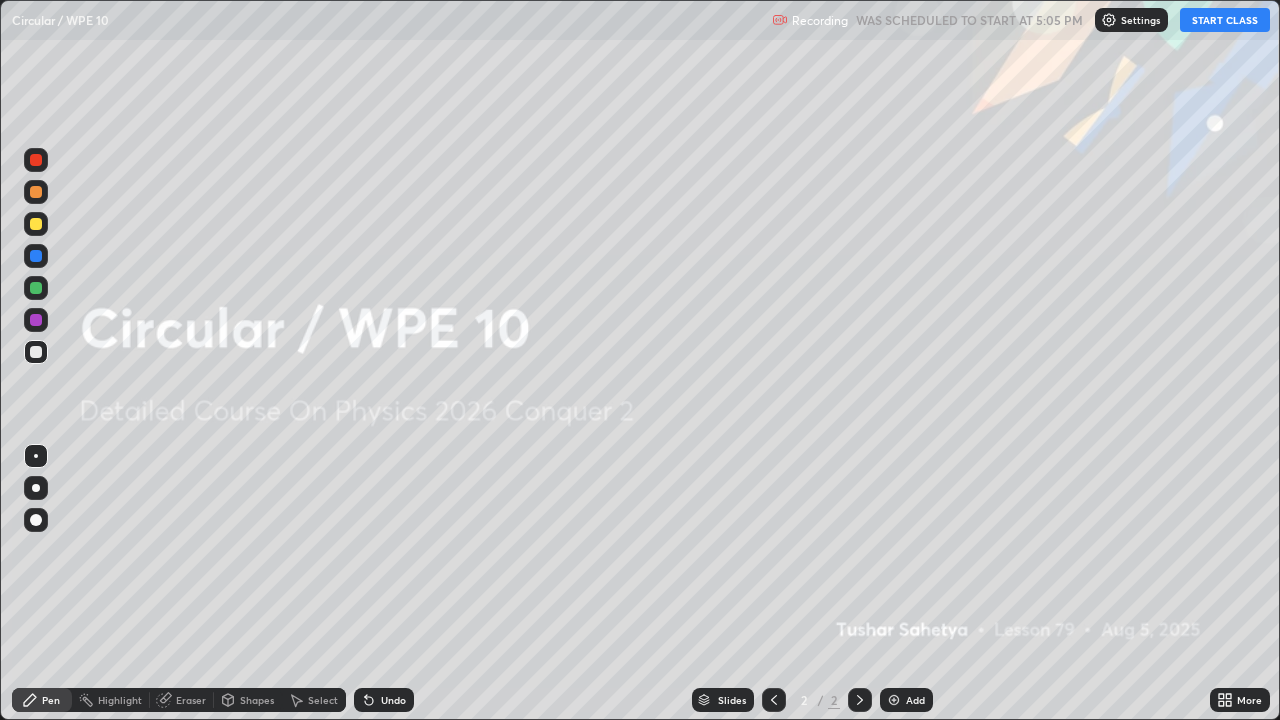 click on "START CLASS" at bounding box center (1225, 20) 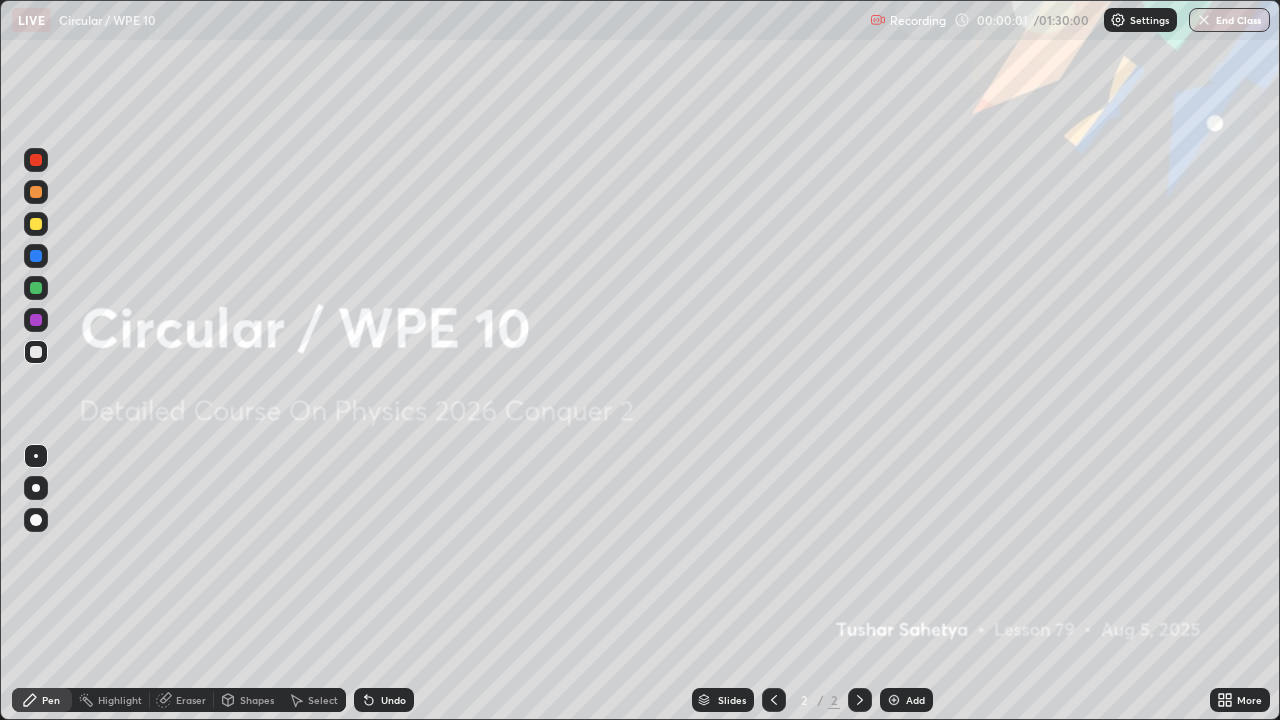 click on "Add" at bounding box center (915, 700) 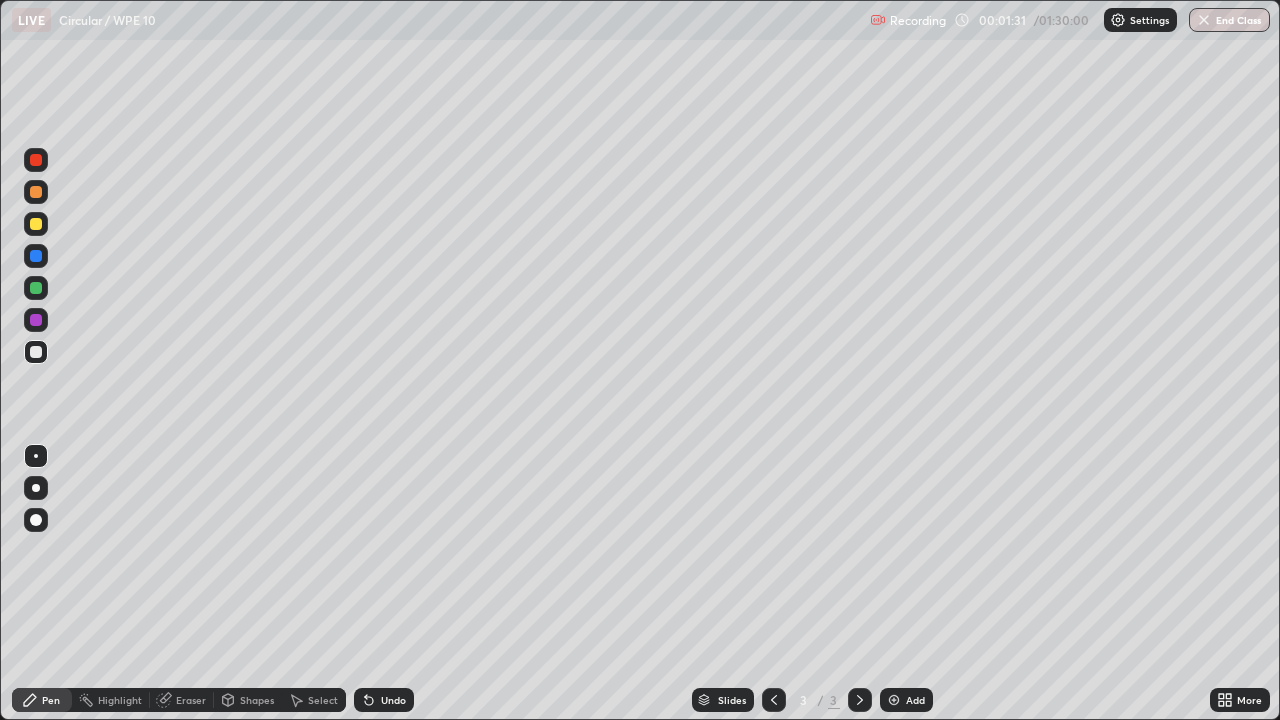 click at bounding box center [36, 288] 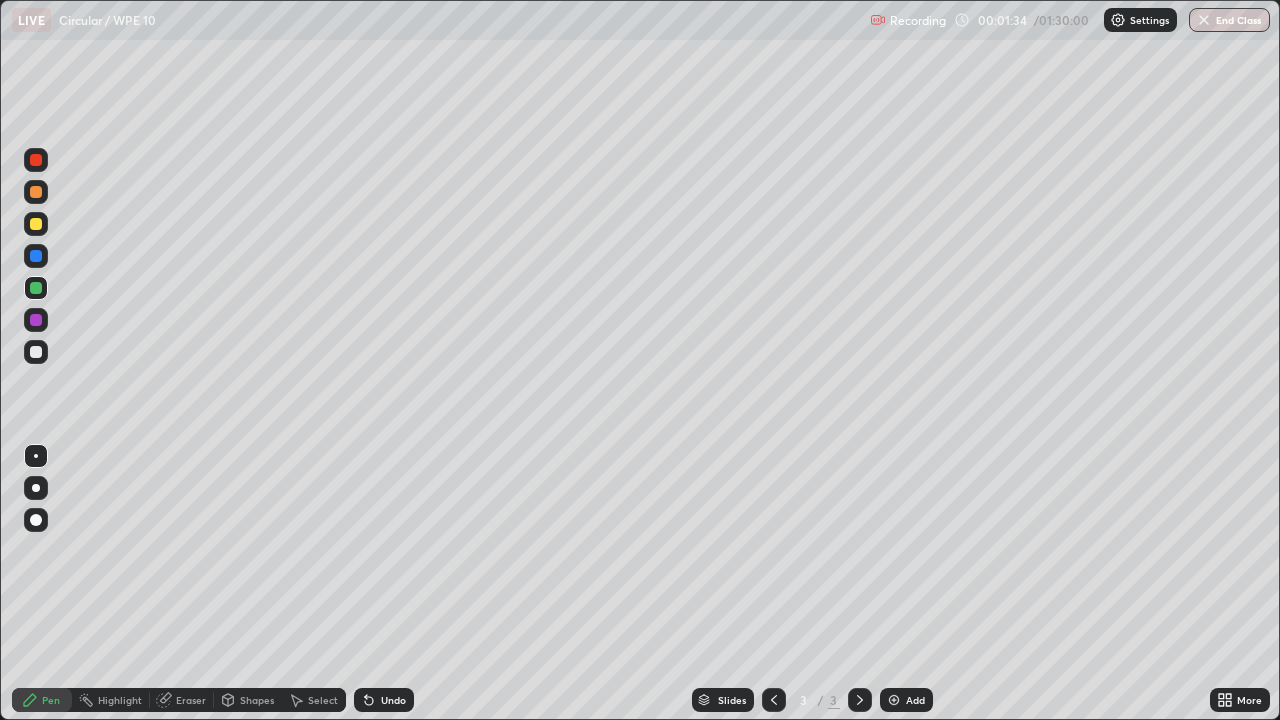click at bounding box center (36, 488) 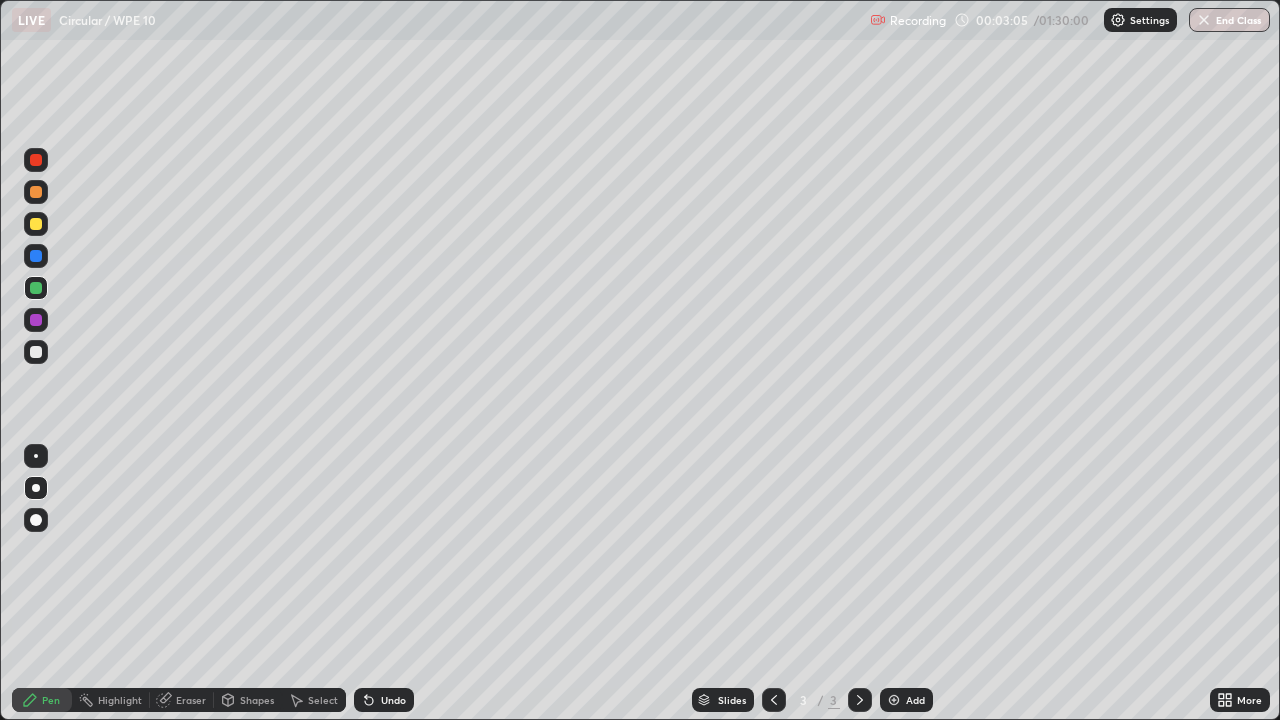 click on "Undo" at bounding box center [393, 700] 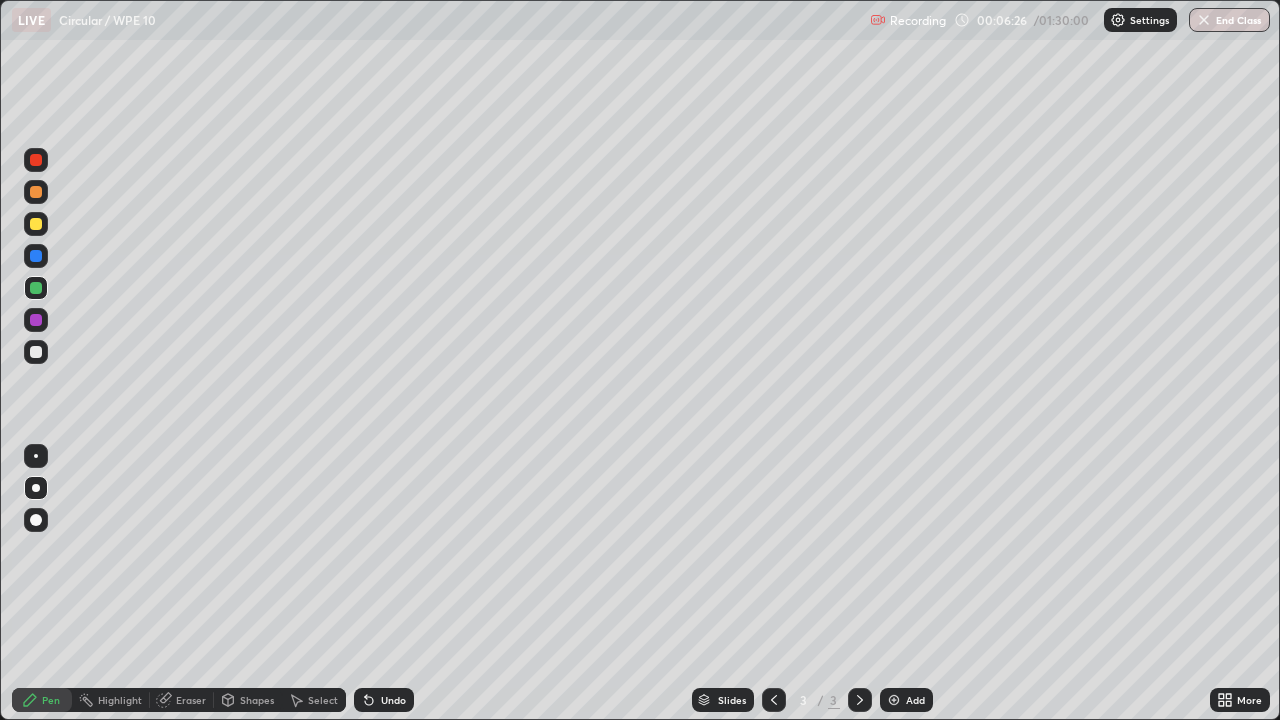 click at bounding box center [894, 700] 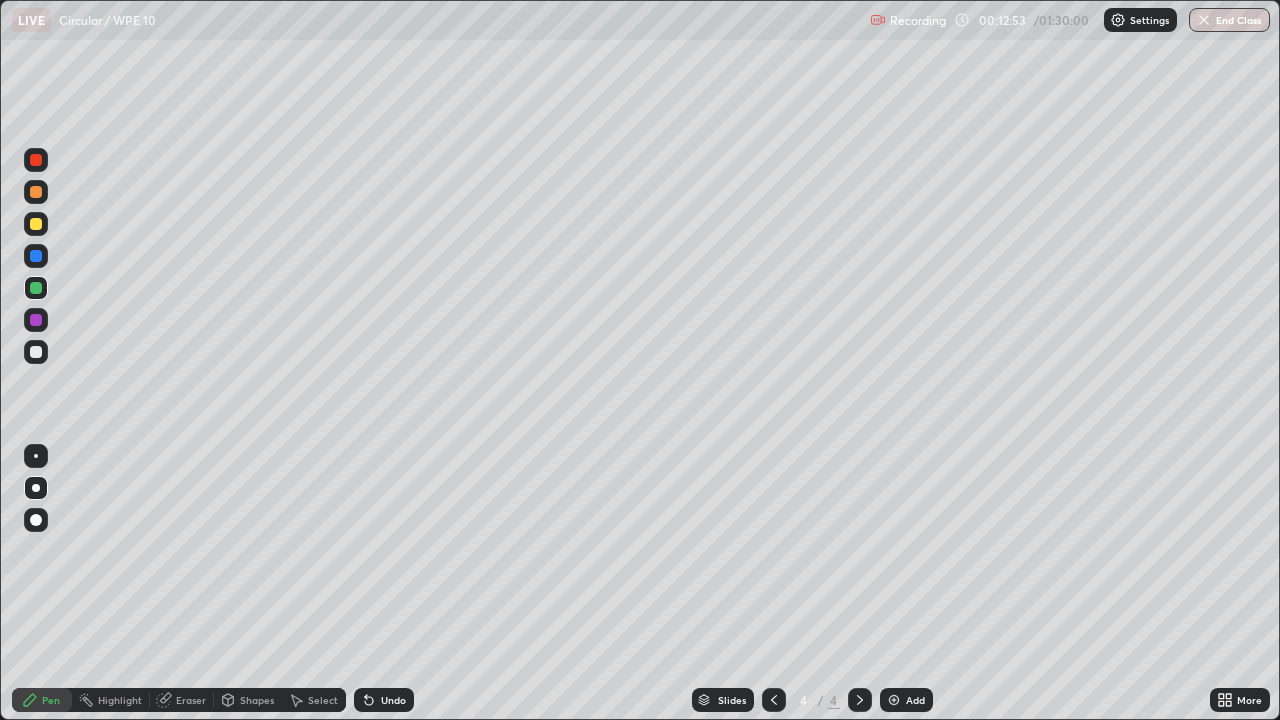 click on "Add" at bounding box center [915, 700] 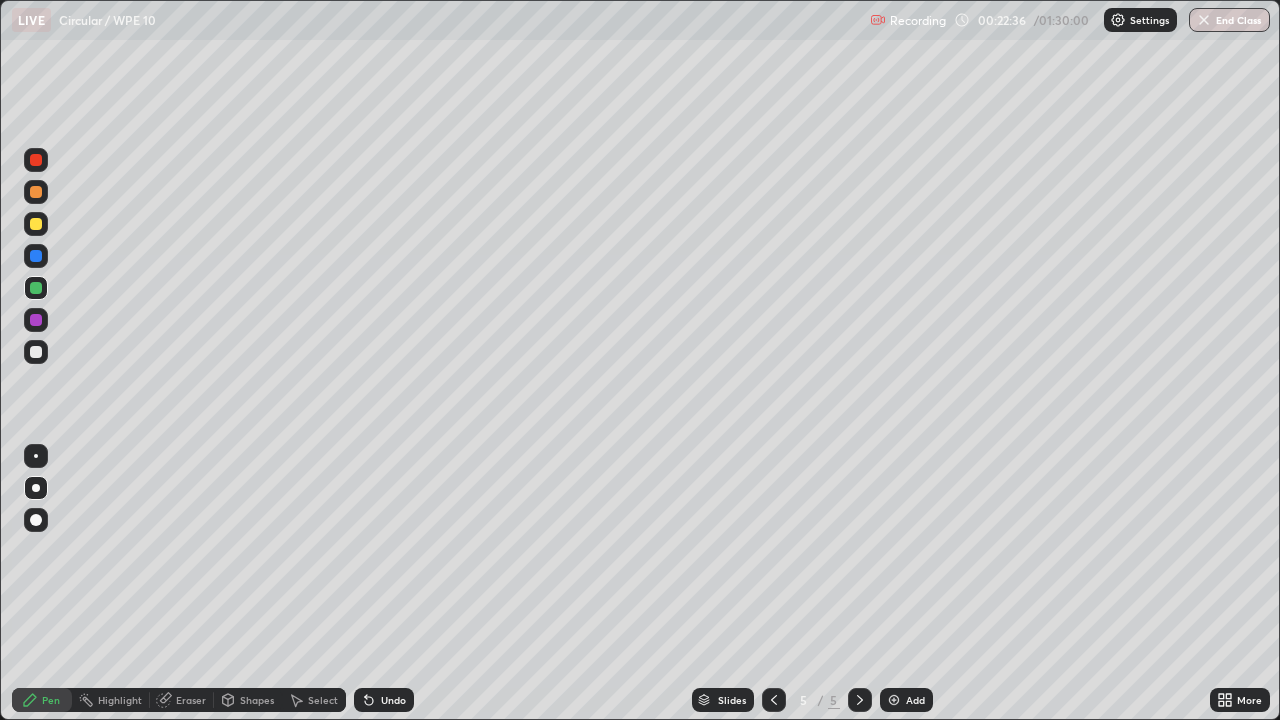 click on "Add" at bounding box center (906, 700) 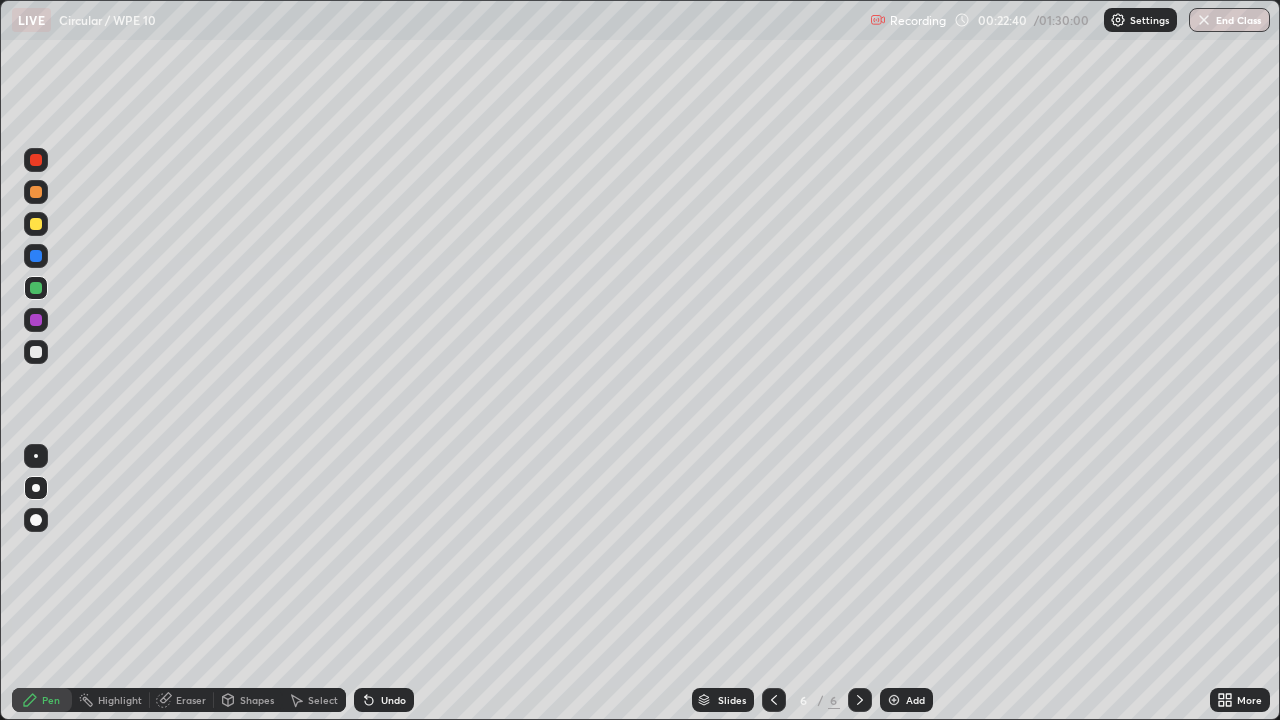 click at bounding box center (36, 224) 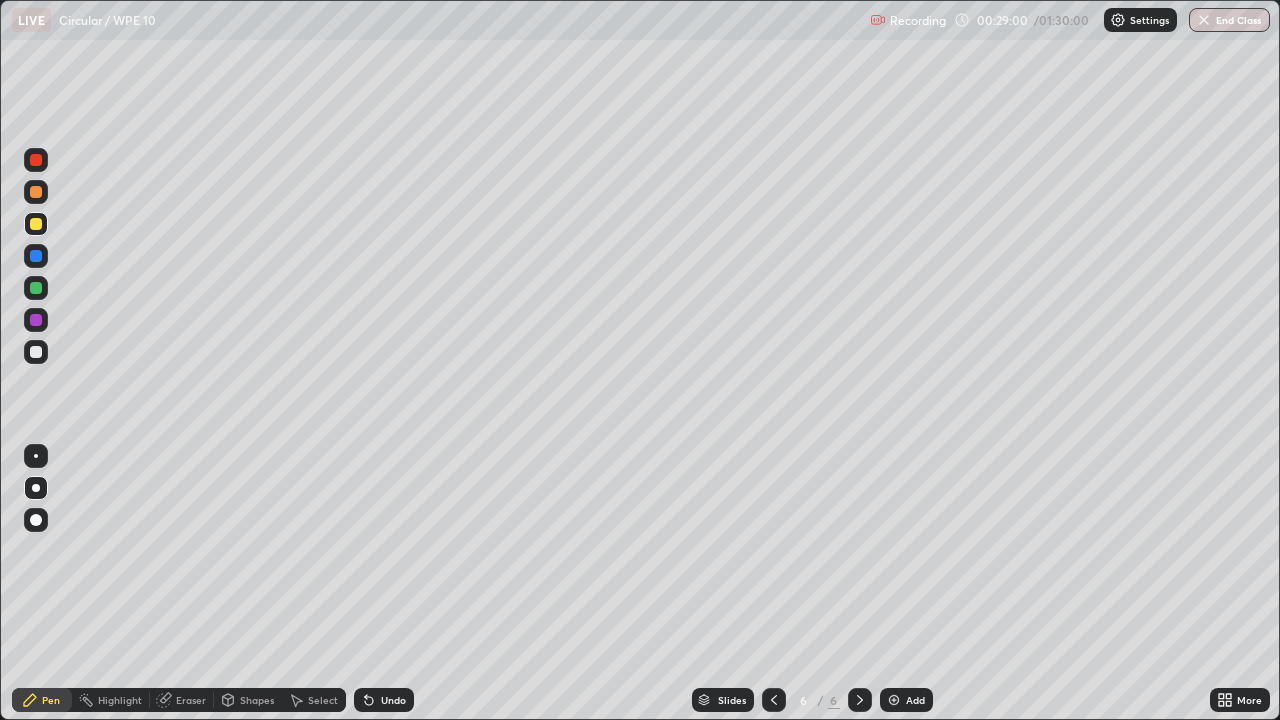 click at bounding box center (36, 288) 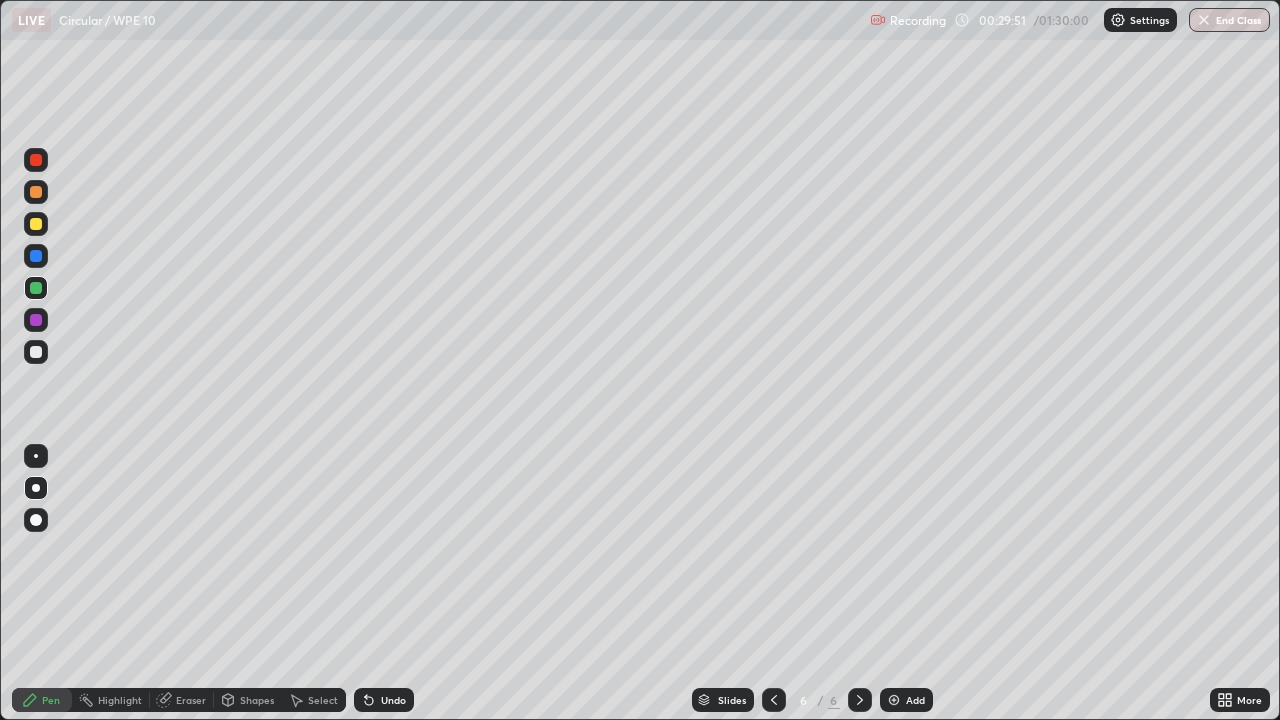 click at bounding box center (36, 352) 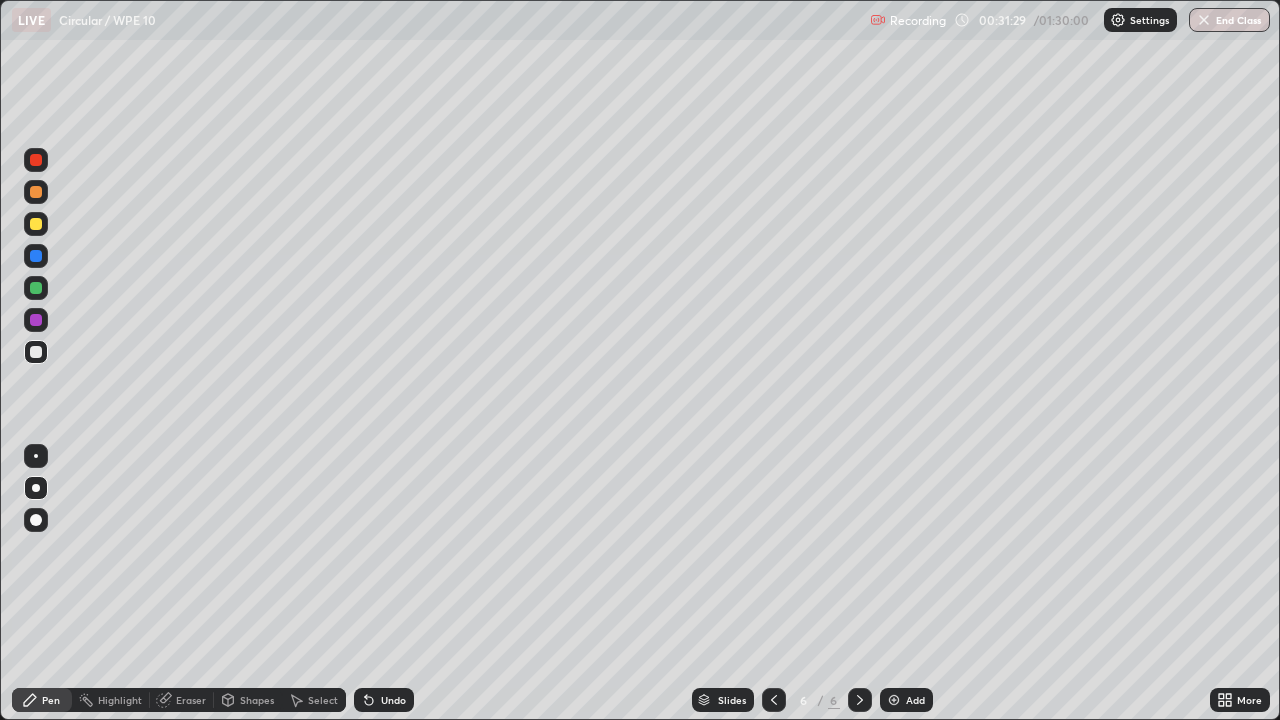 click on "Add" at bounding box center [906, 700] 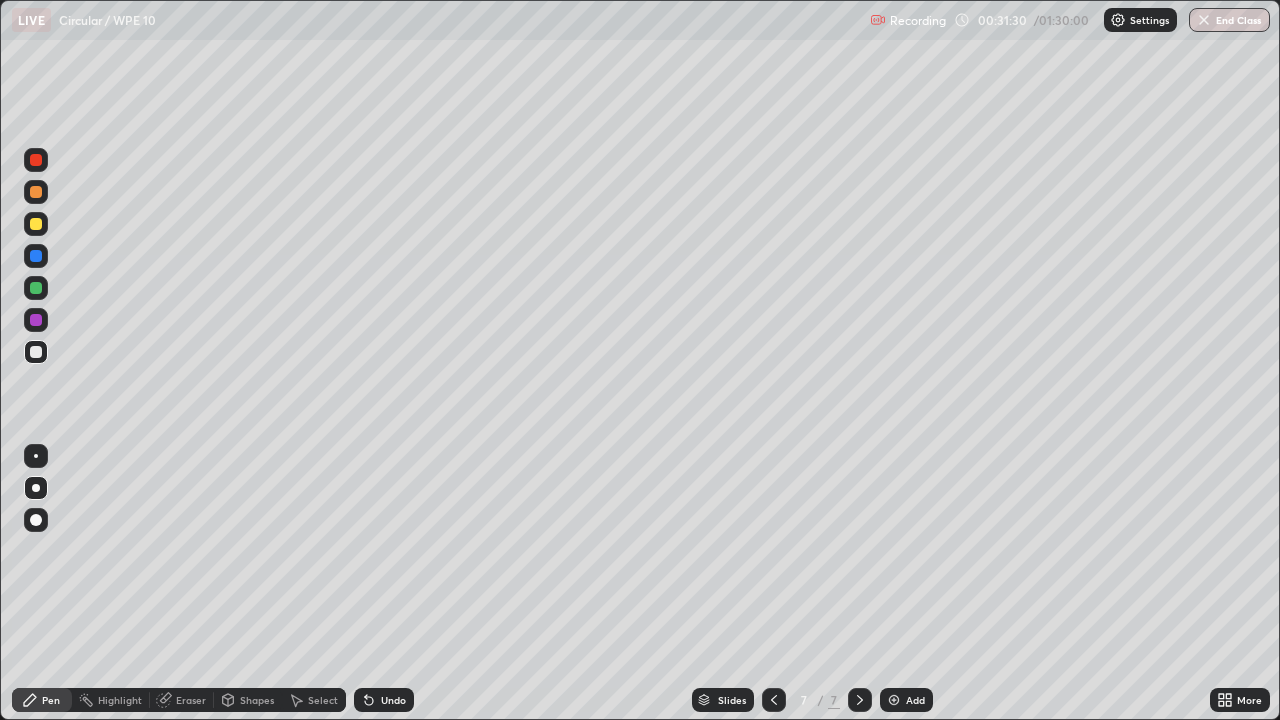 click on "Shapes" at bounding box center [257, 700] 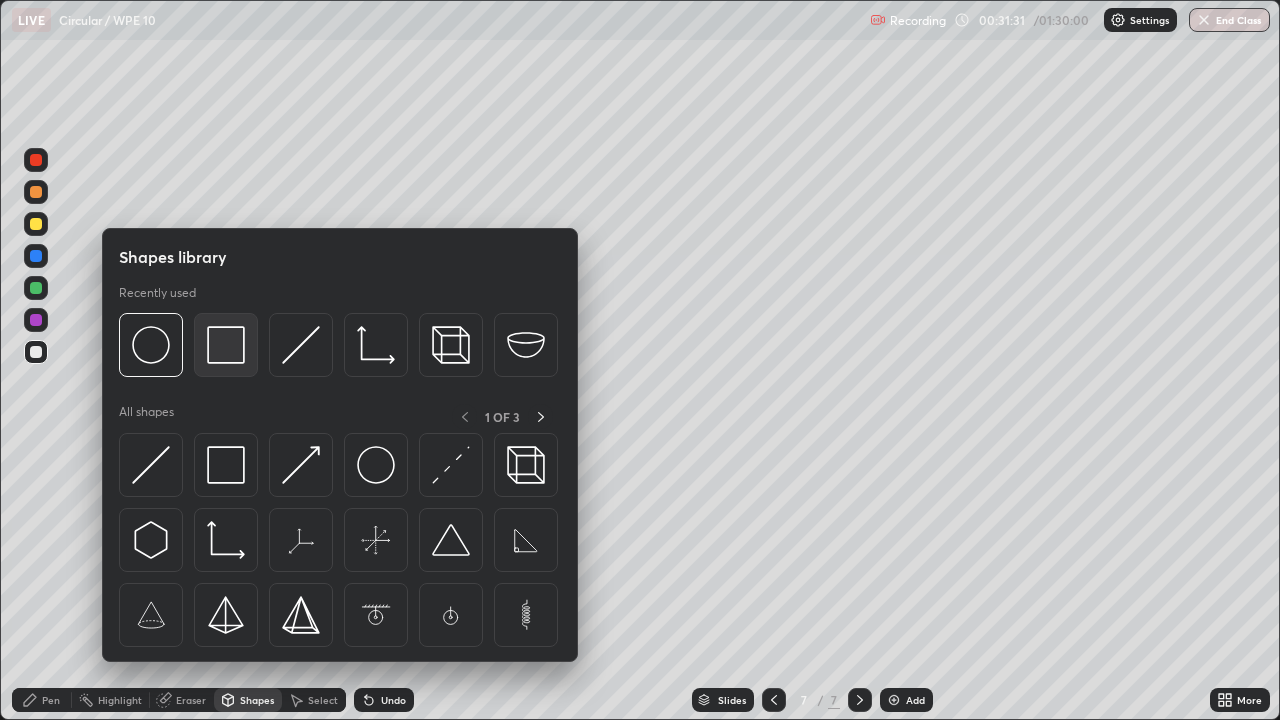click at bounding box center (226, 345) 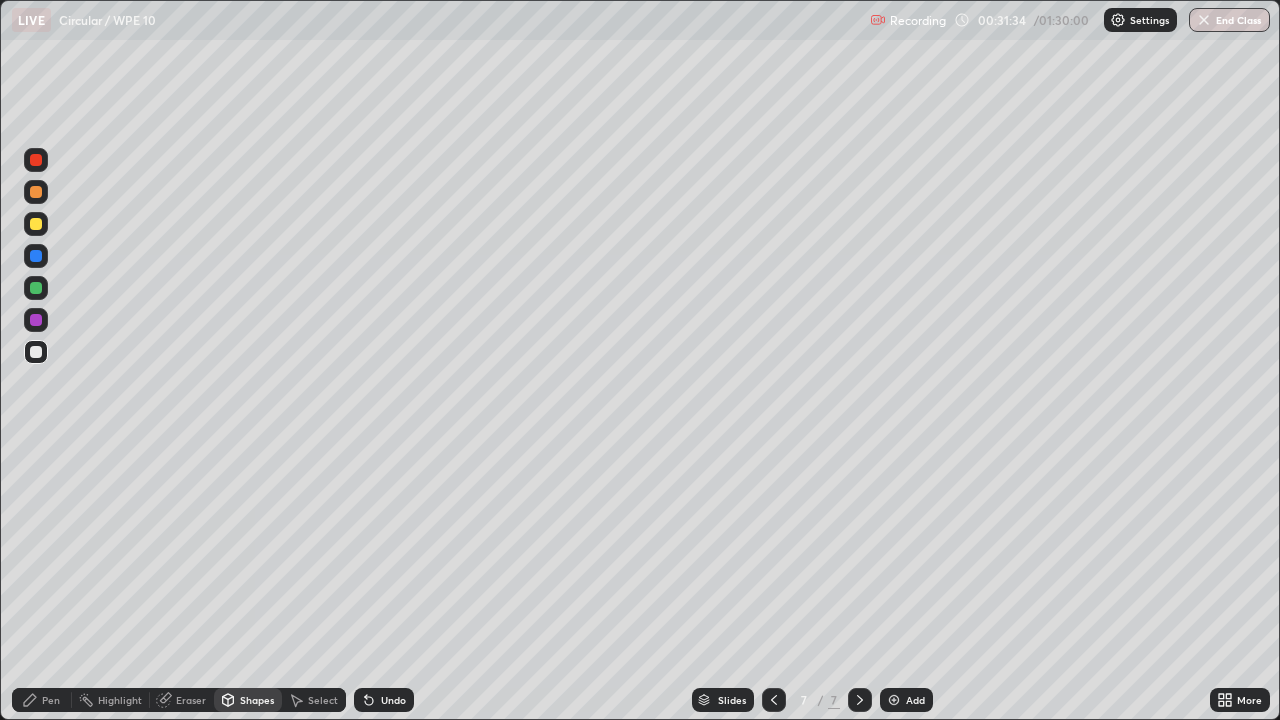 click on "Shapes" at bounding box center (257, 700) 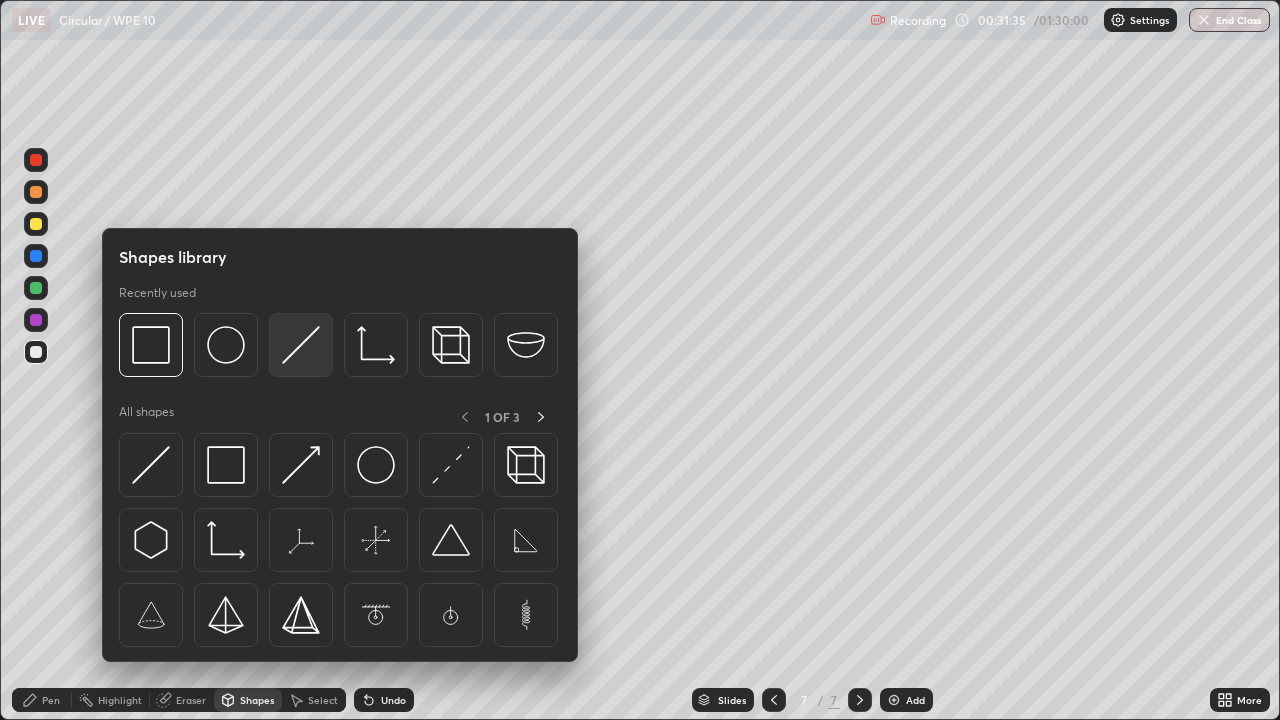 click at bounding box center (301, 345) 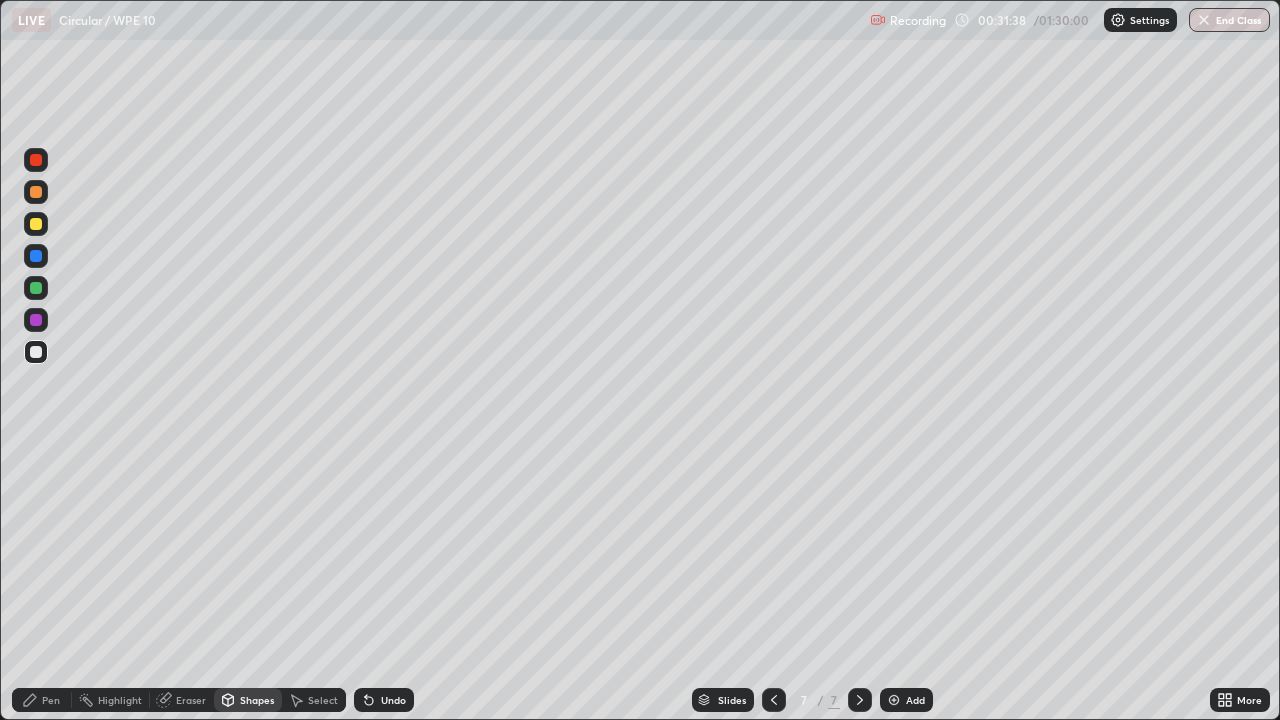 click at bounding box center [36, 288] 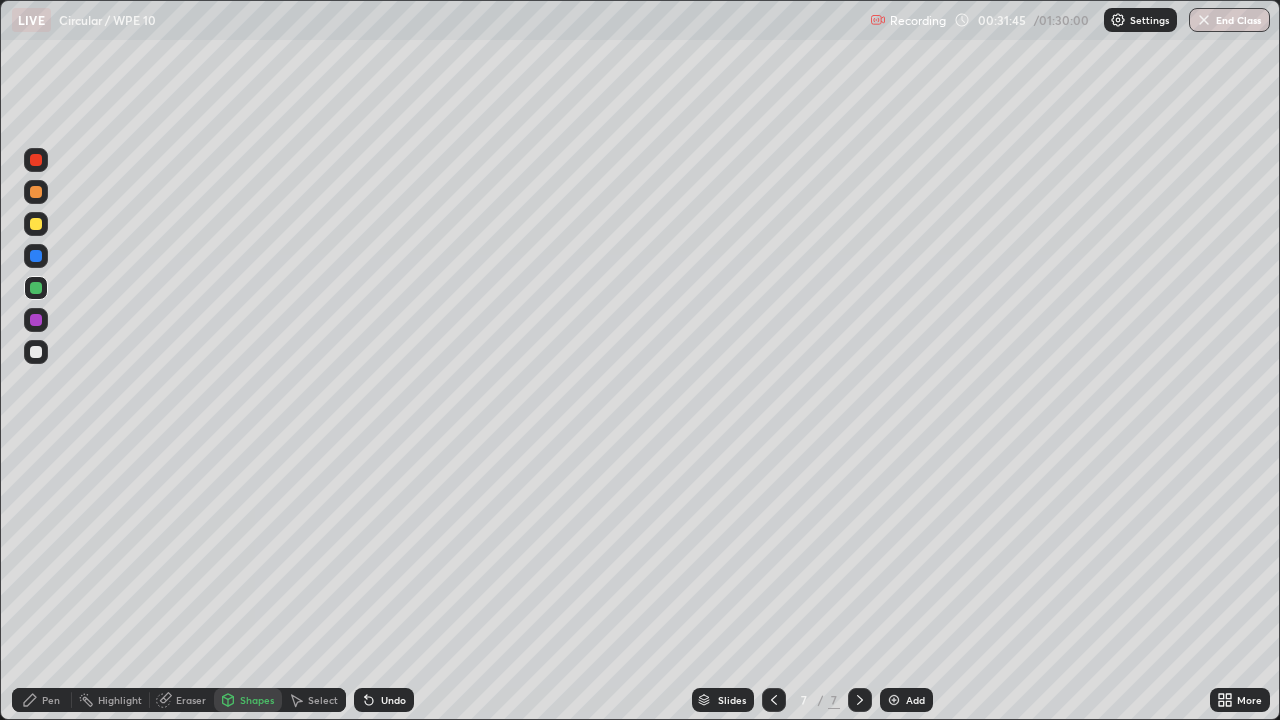 click on "Pen" at bounding box center (51, 700) 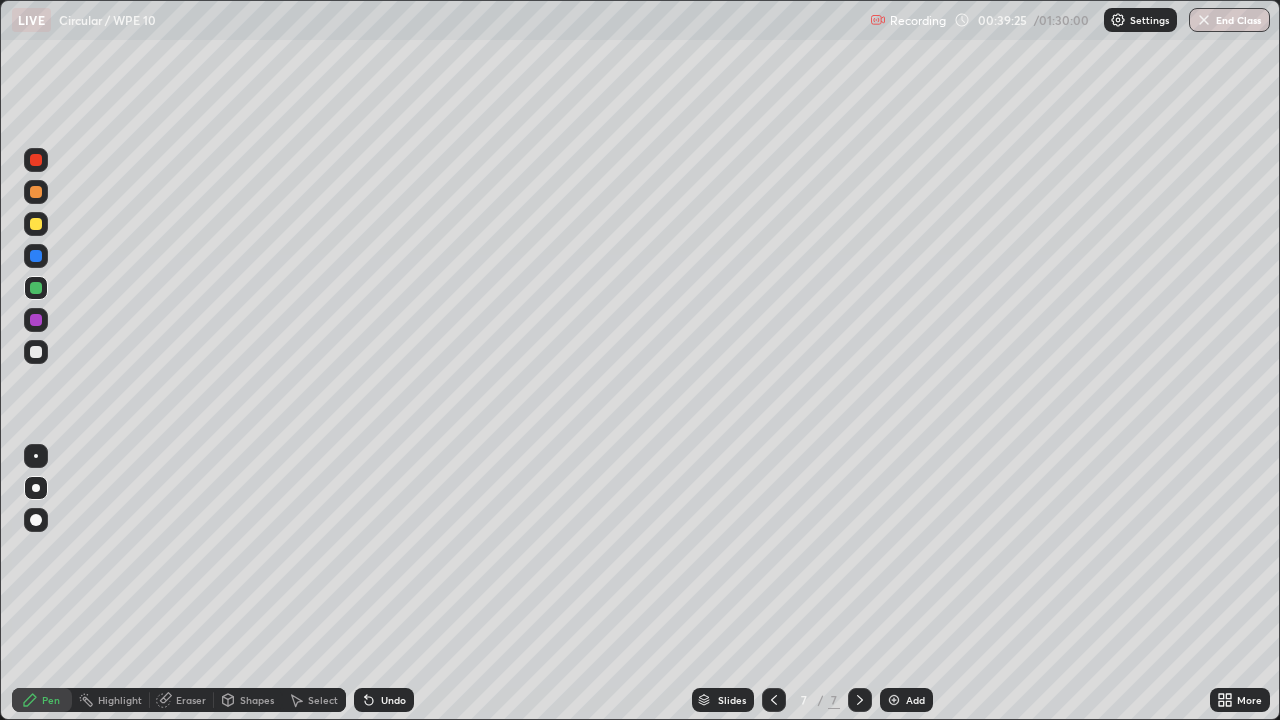 click at bounding box center [36, 224] 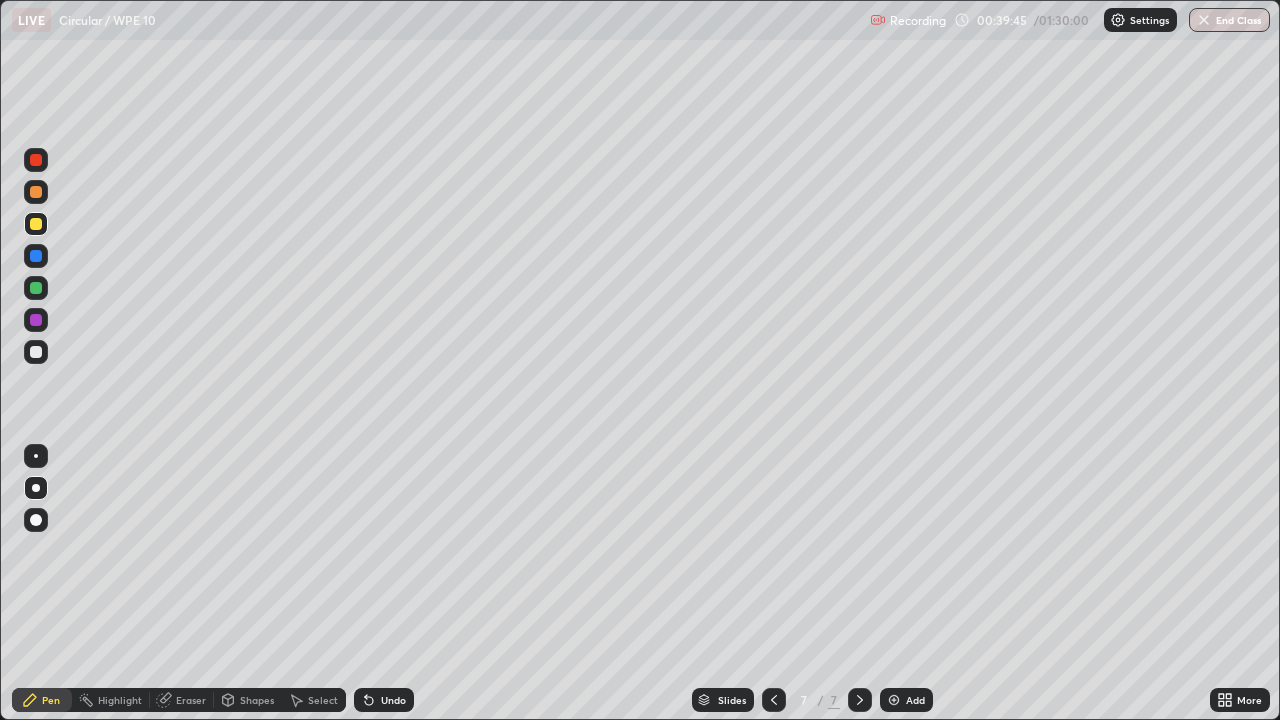 click 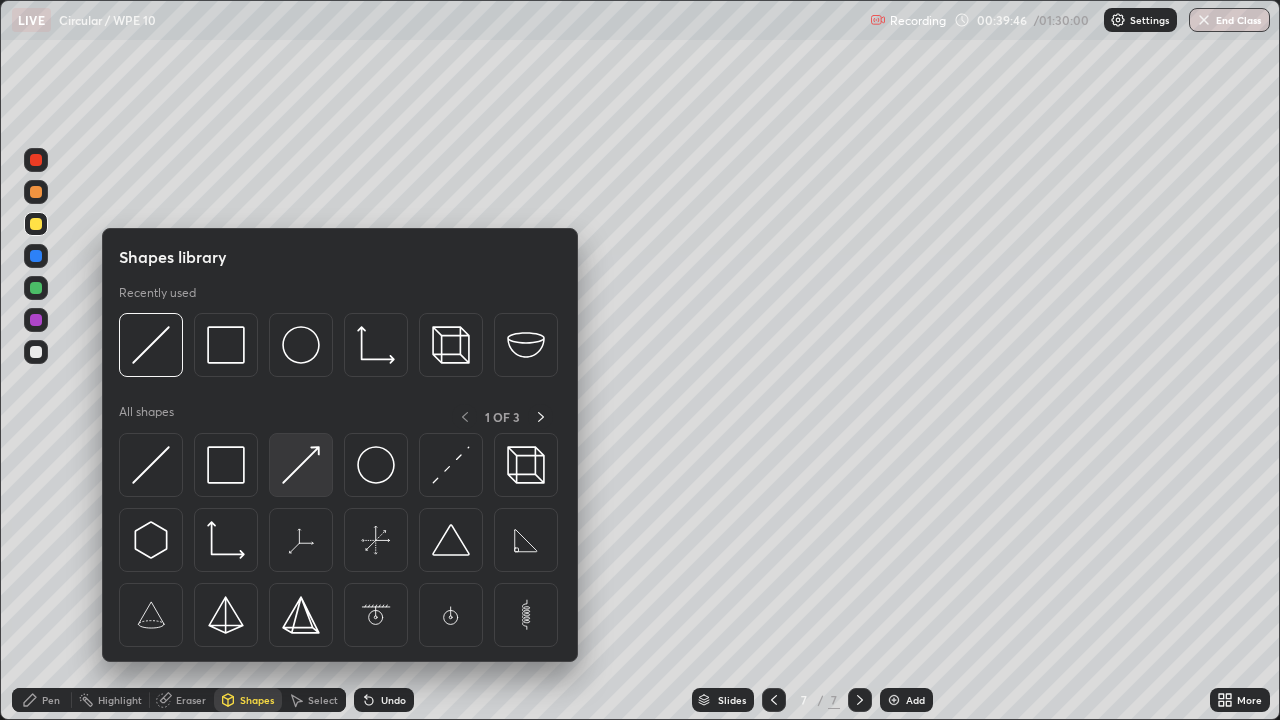 click at bounding box center [301, 465] 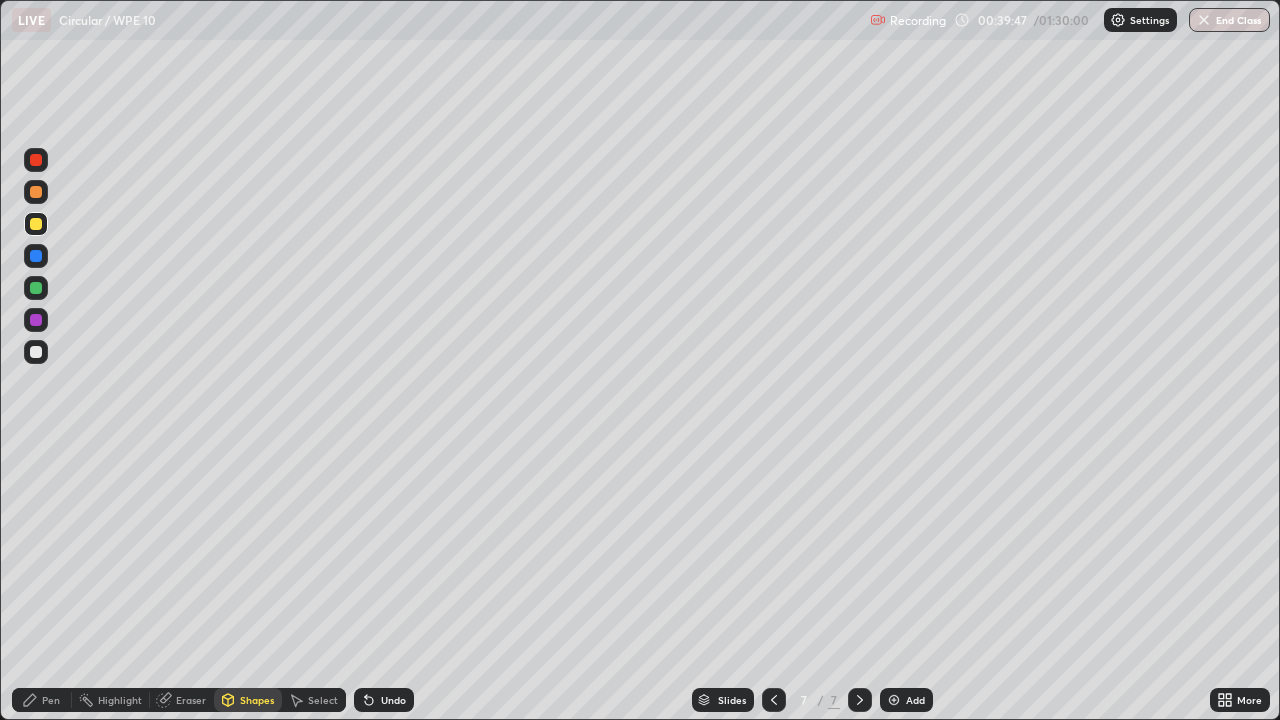 click at bounding box center (36, 320) 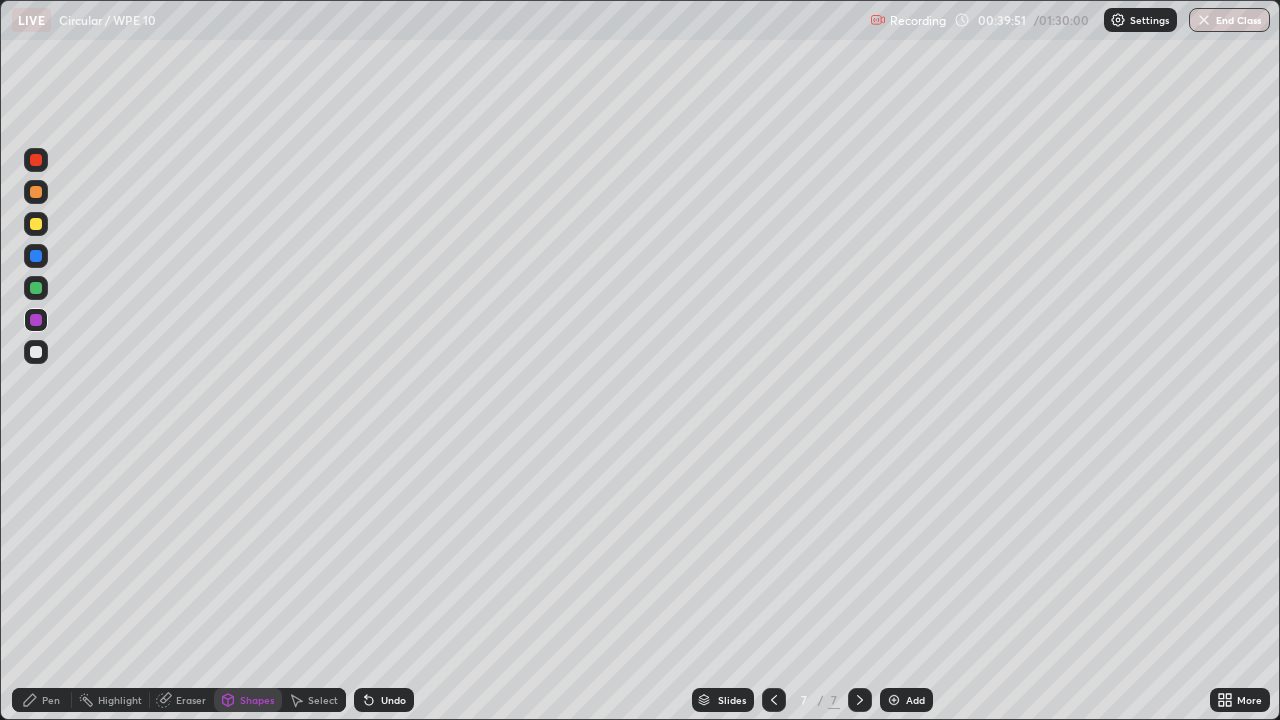 click on "Pen" at bounding box center [51, 700] 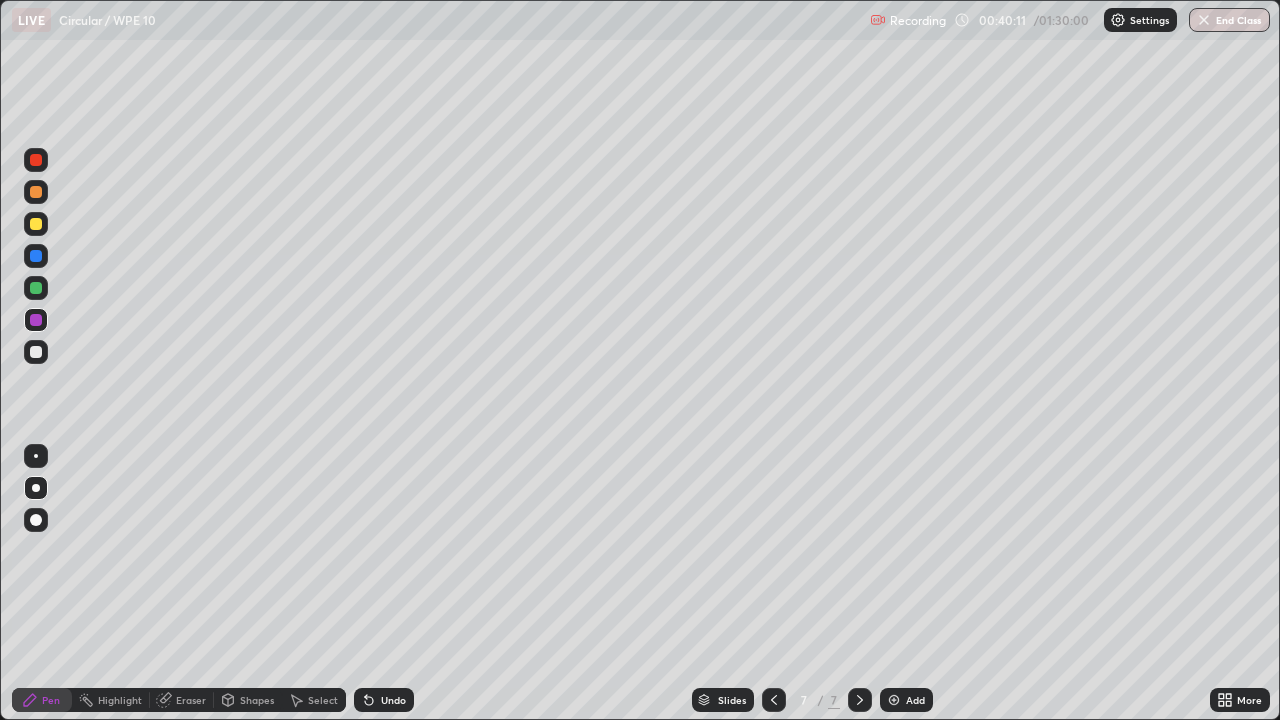 click at bounding box center [36, 352] 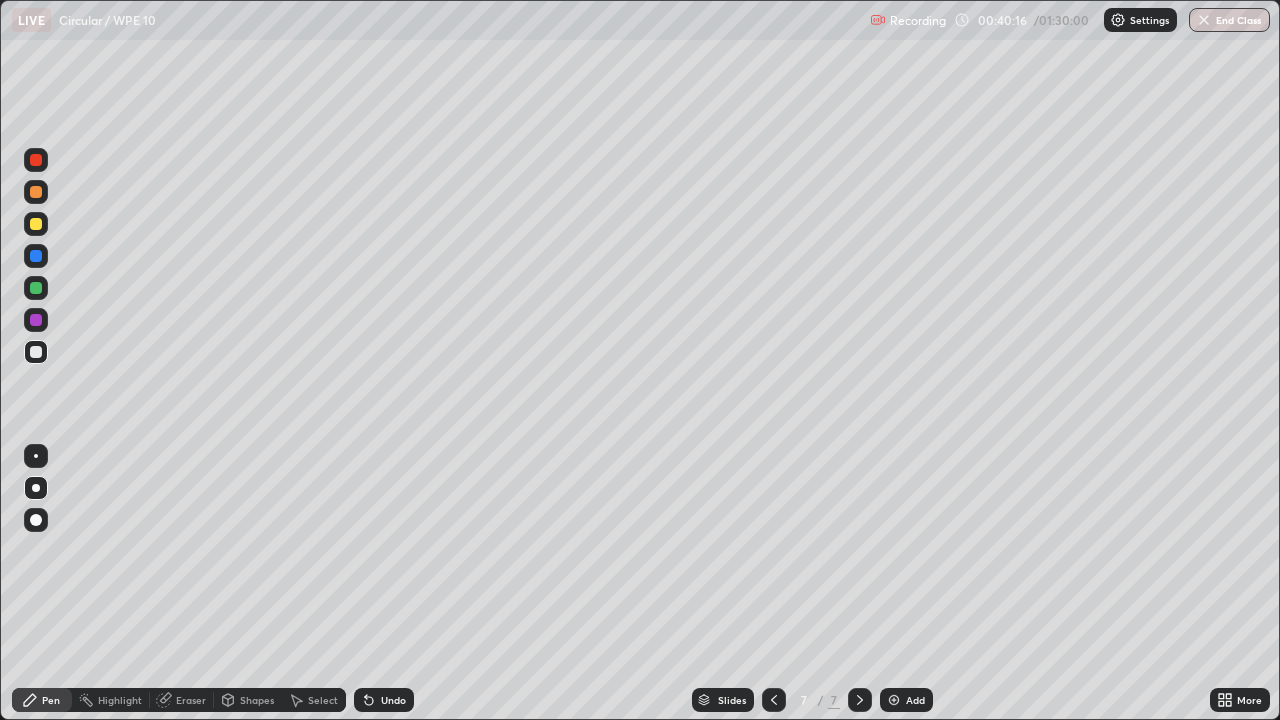 click on "Undo" at bounding box center [393, 700] 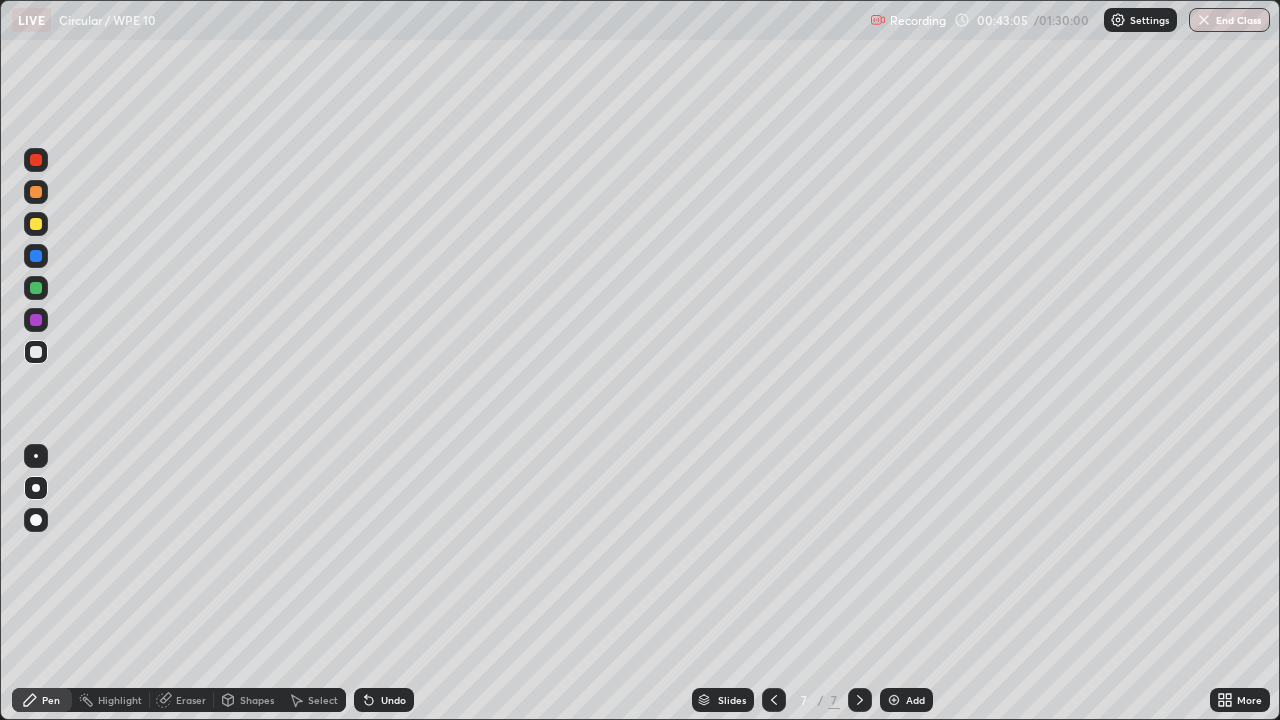 click on "Add" at bounding box center [915, 700] 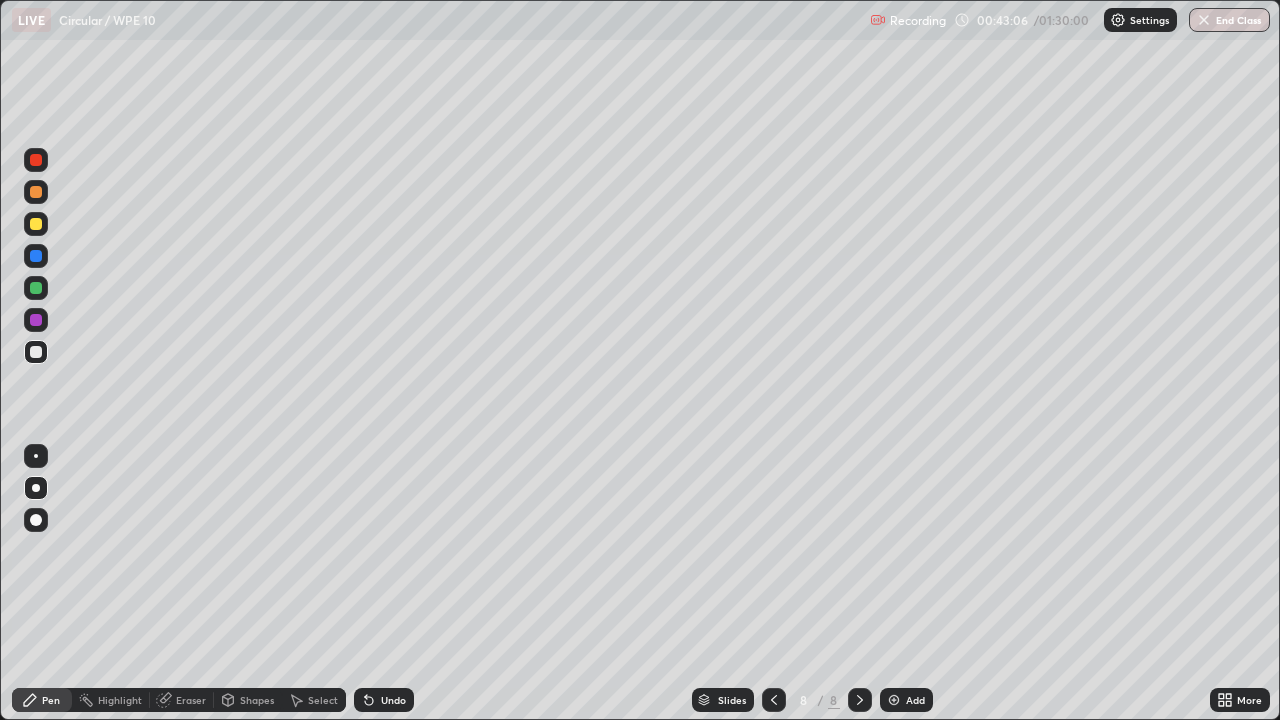 click on "Shapes" at bounding box center [257, 700] 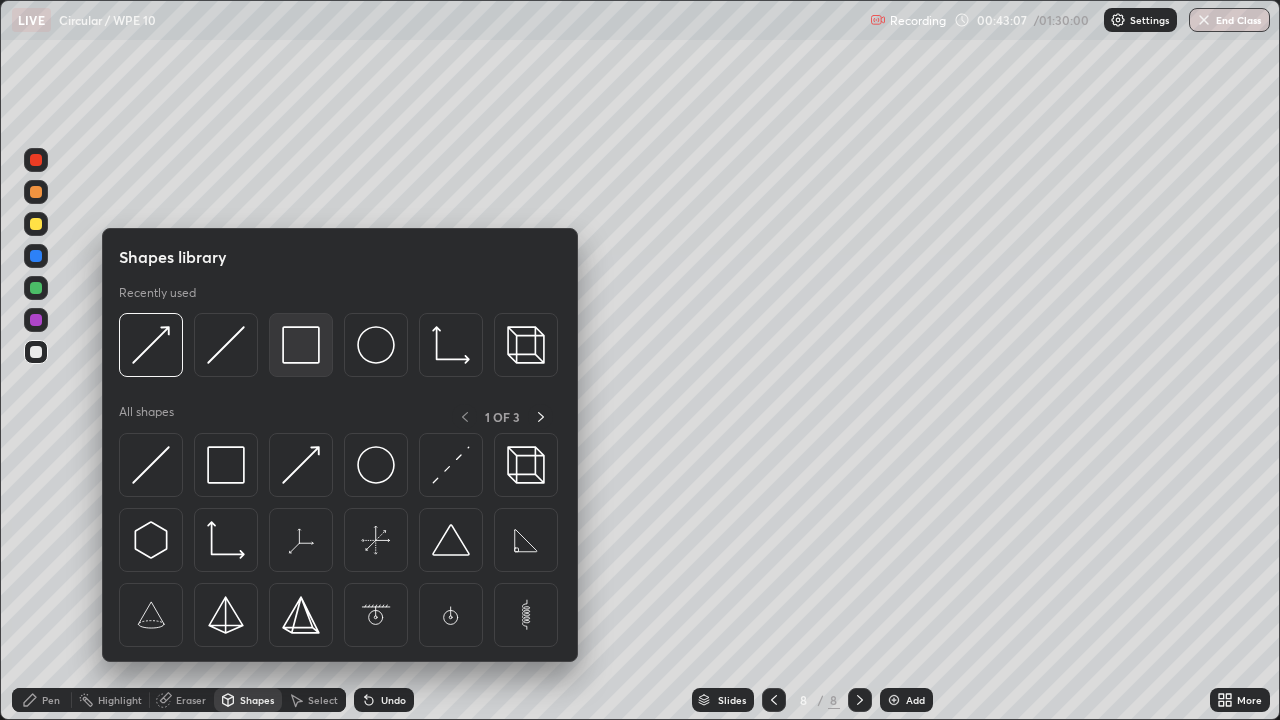 click at bounding box center (301, 345) 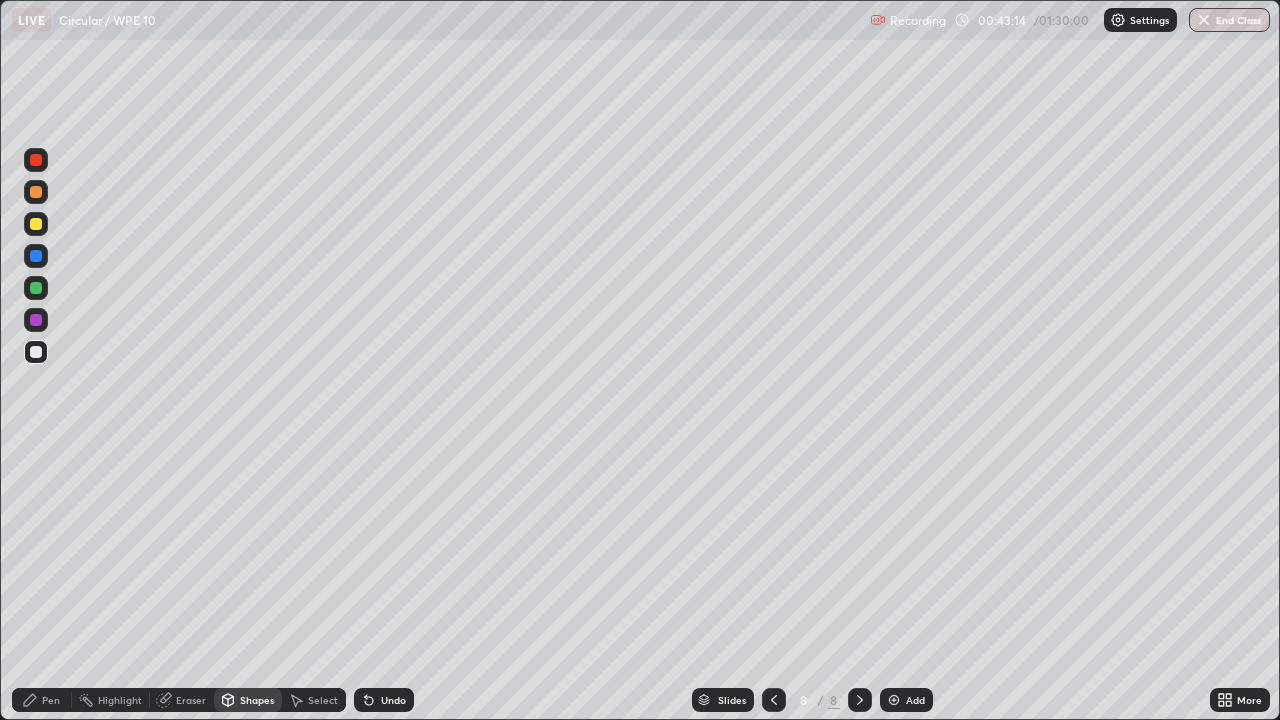 click on "Pen" at bounding box center [51, 700] 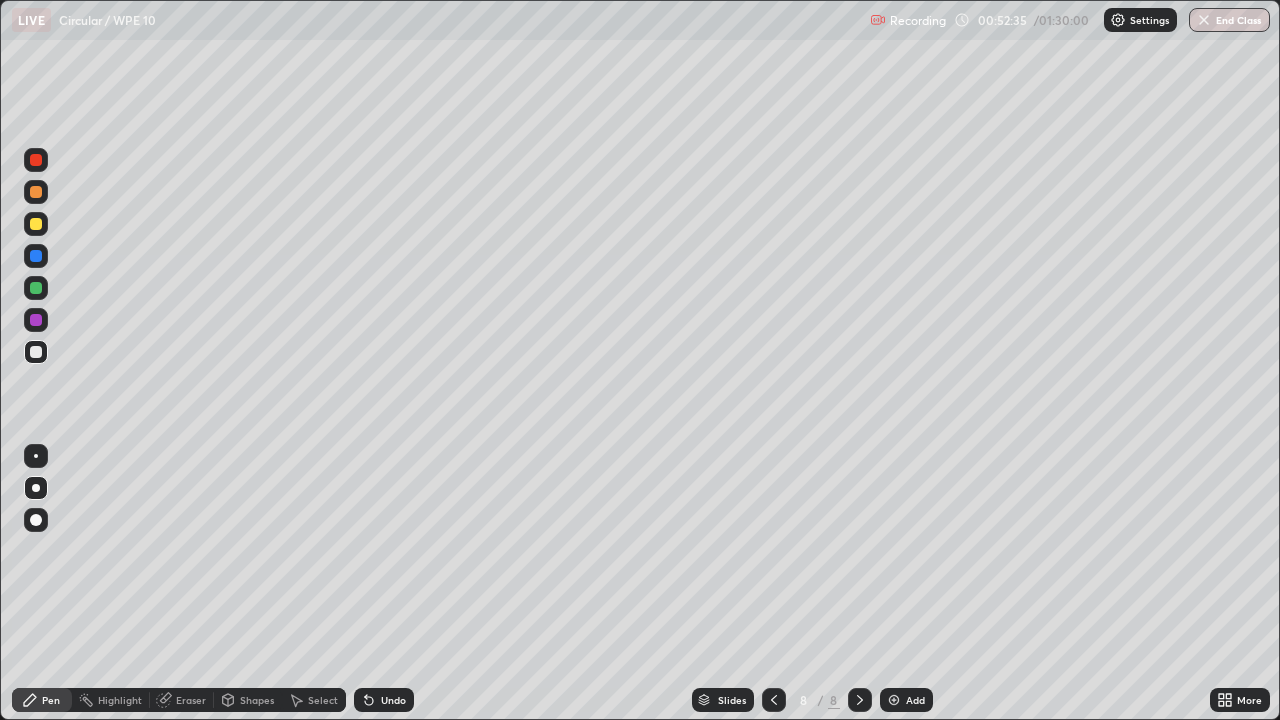 click at bounding box center [36, 288] 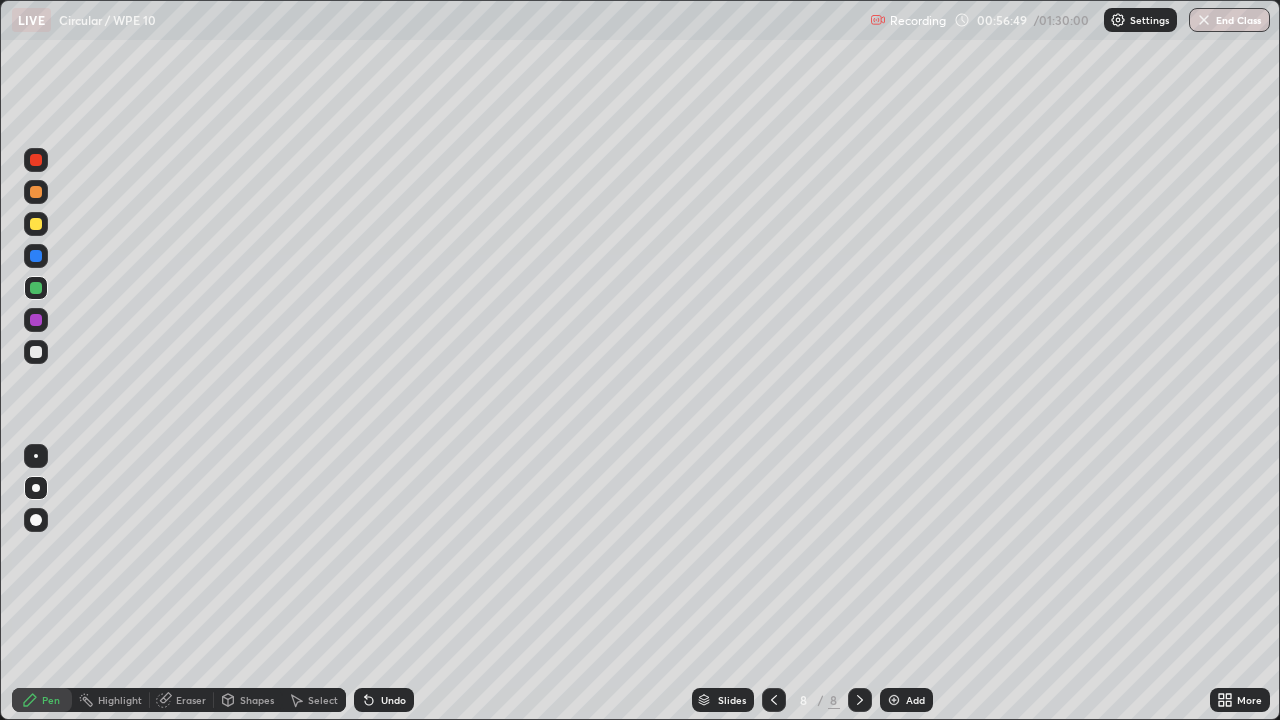 click 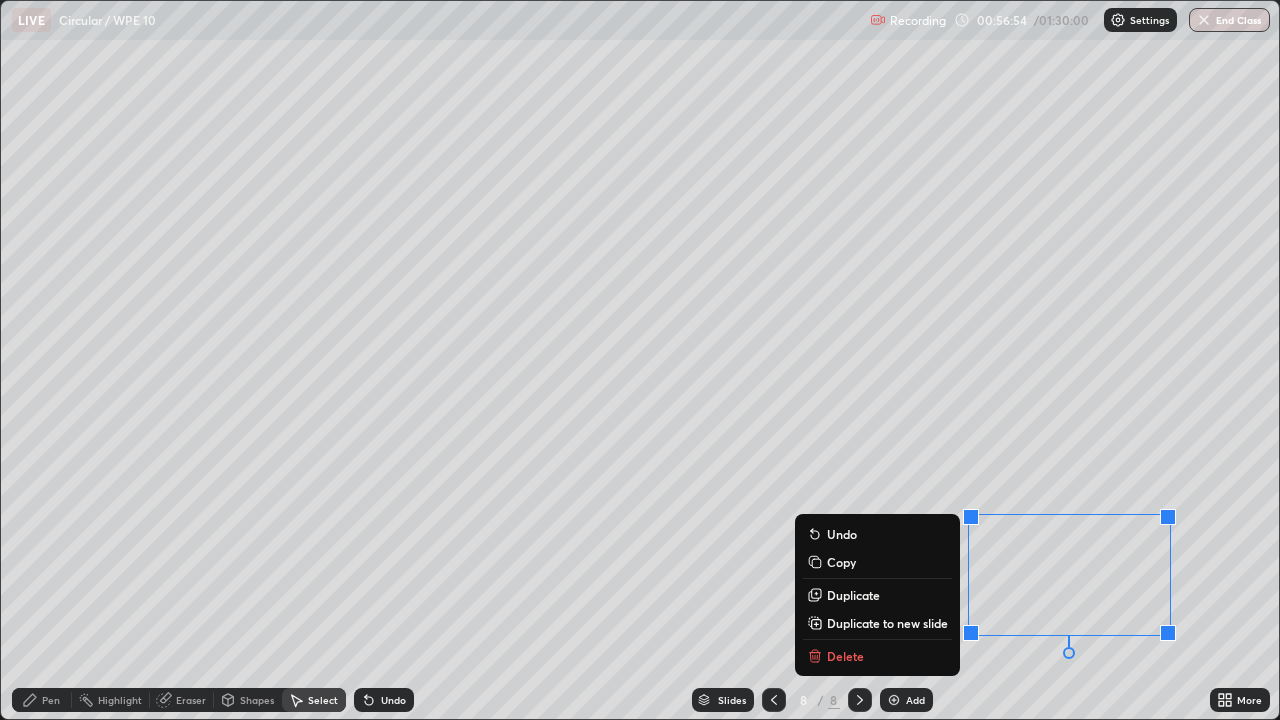 click on "0 ° Undo Copy Duplicate Duplicate to new slide Delete" at bounding box center (640, 360) 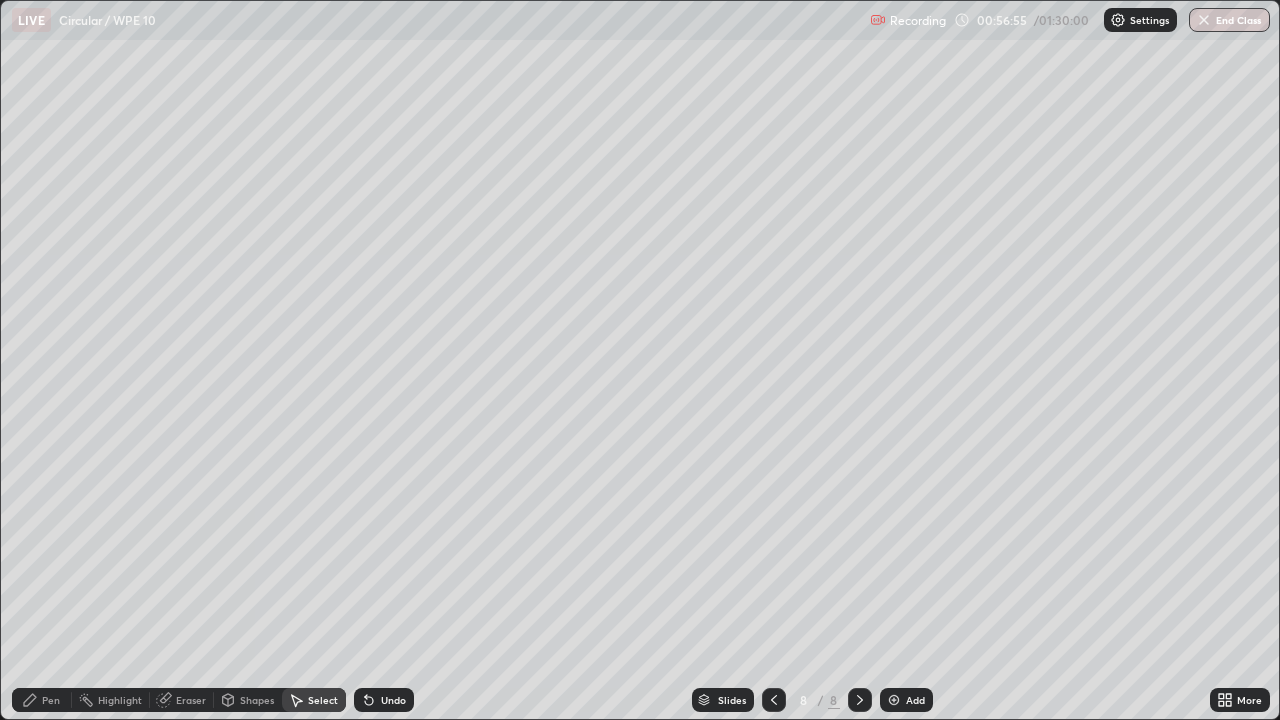 click on "Pen" at bounding box center [42, 700] 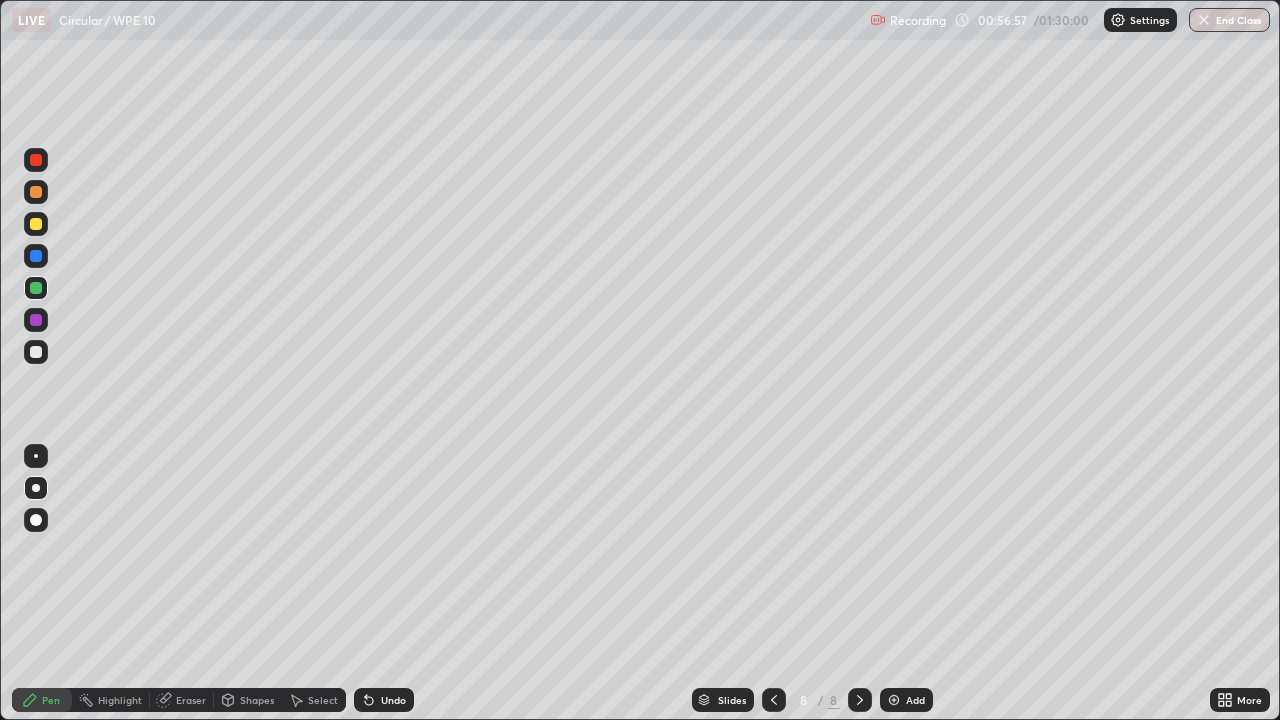 click at bounding box center (36, 352) 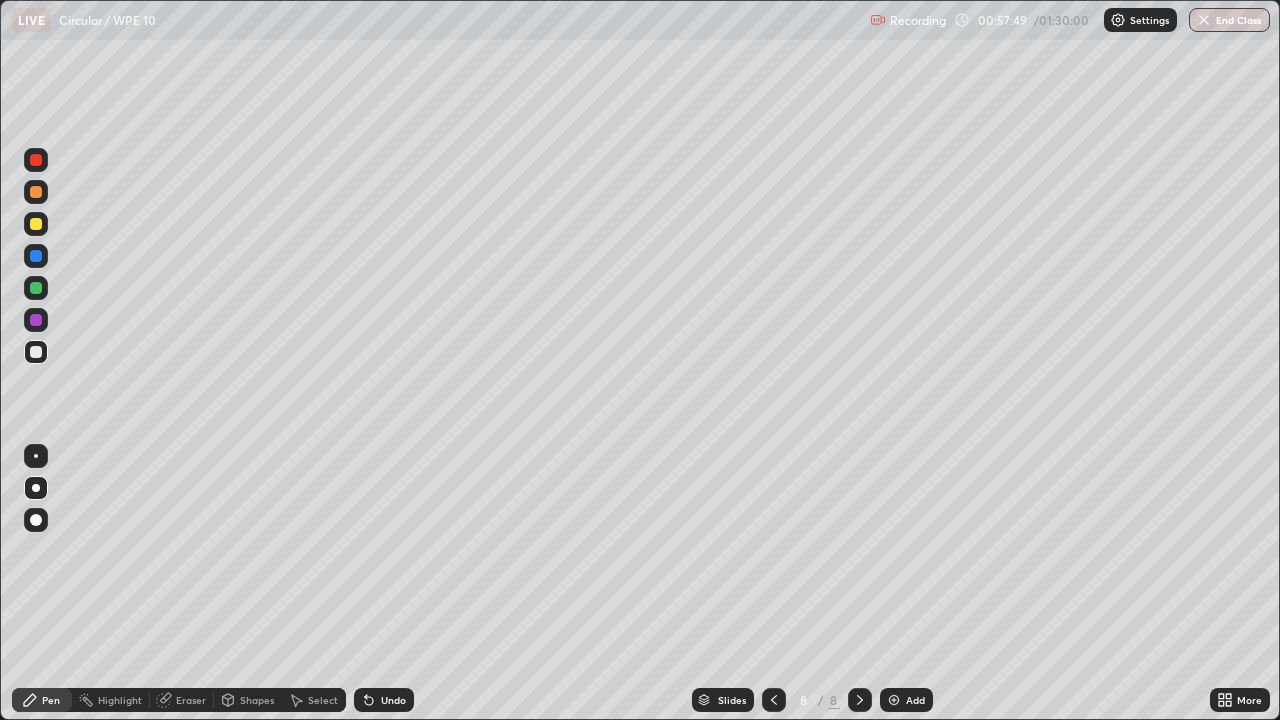 click on "Eraser" at bounding box center (191, 700) 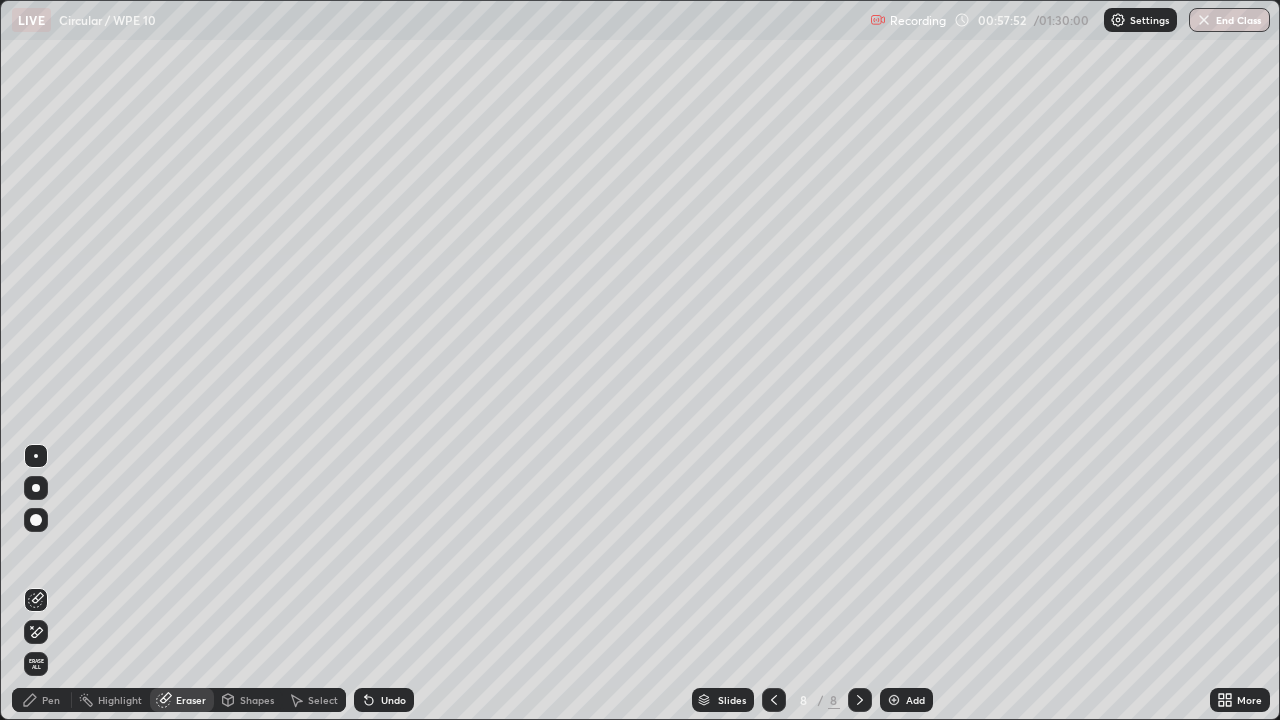 click on "Pen" at bounding box center [51, 700] 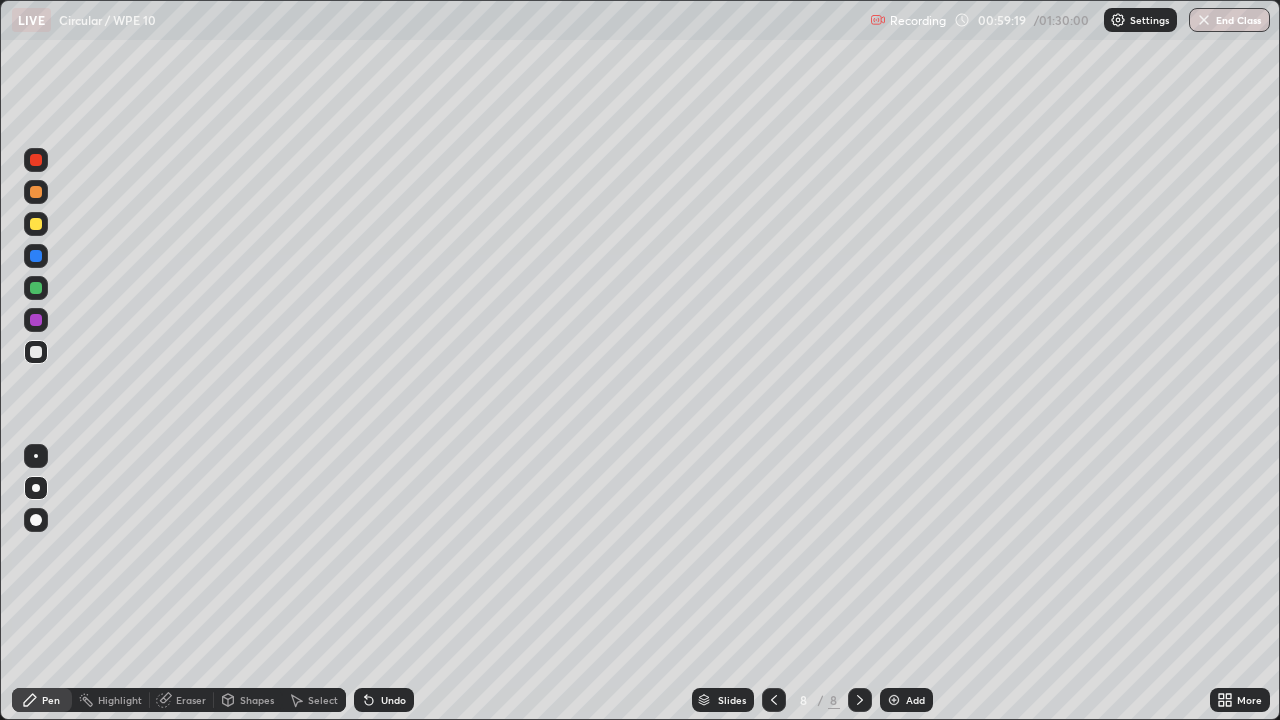 click at bounding box center (894, 700) 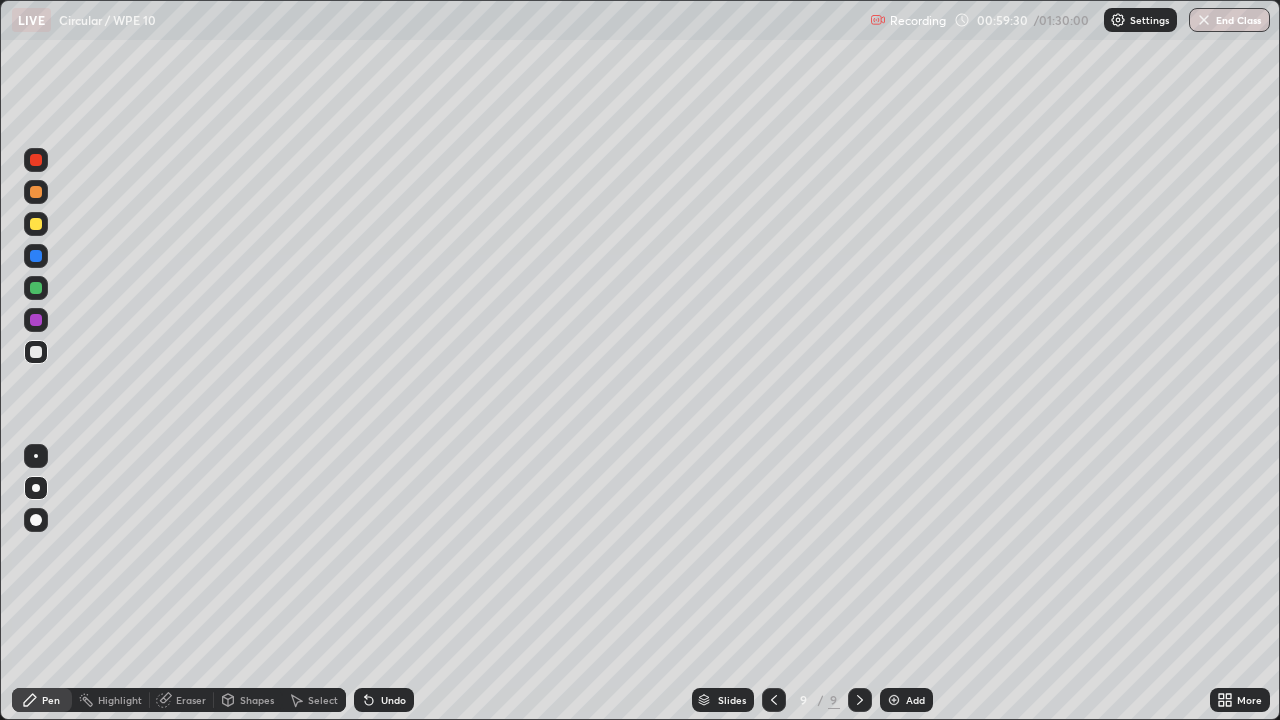 click at bounding box center [36, 192] 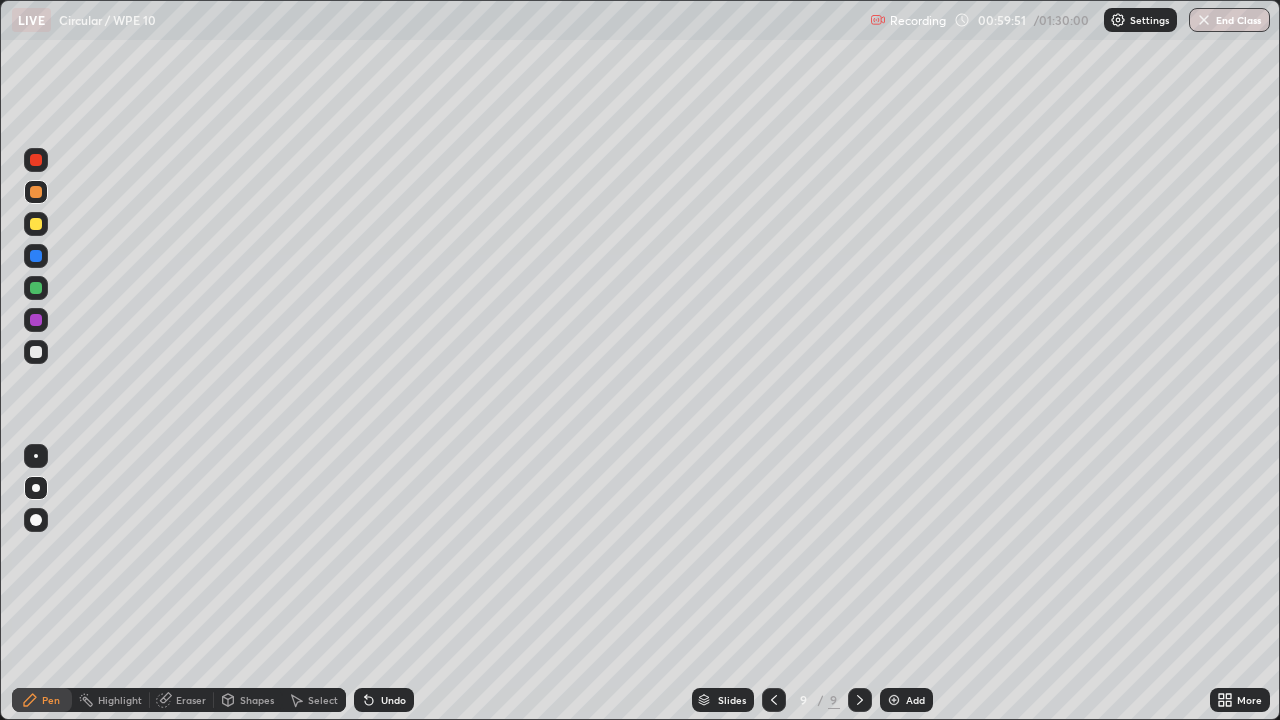 click at bounding box center (36, 352) 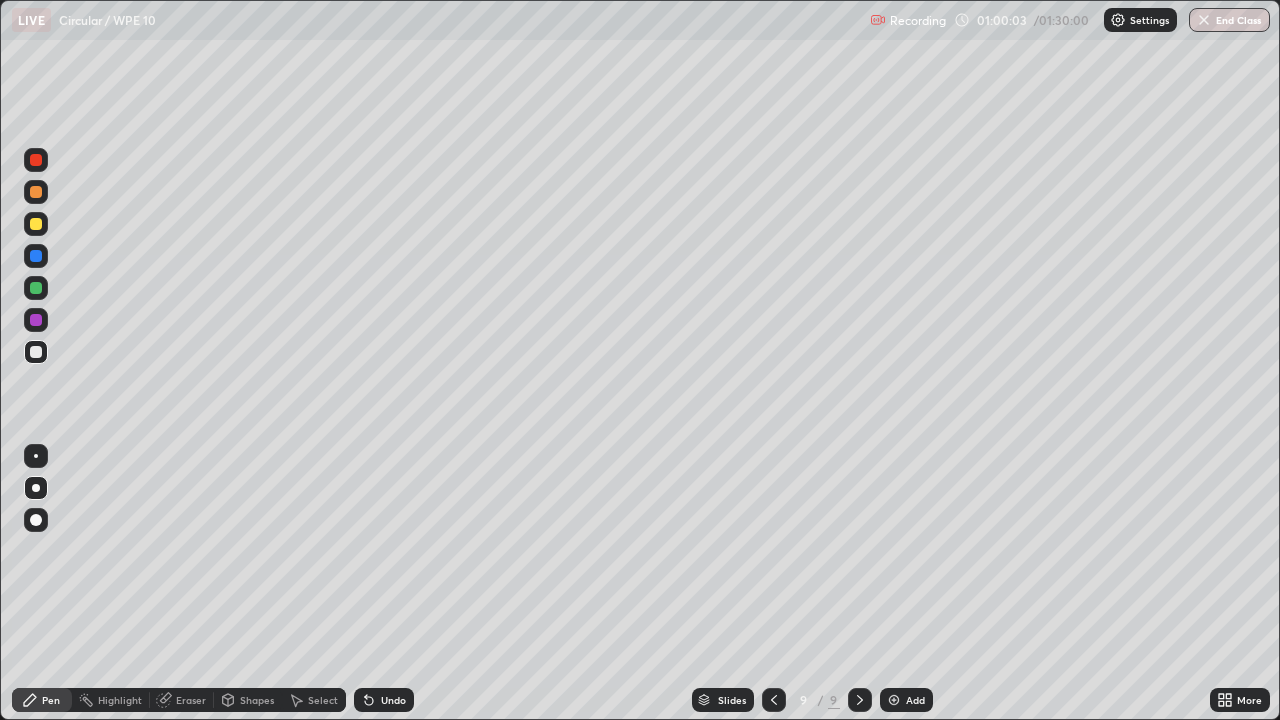 click at bounding box center (36, 192) 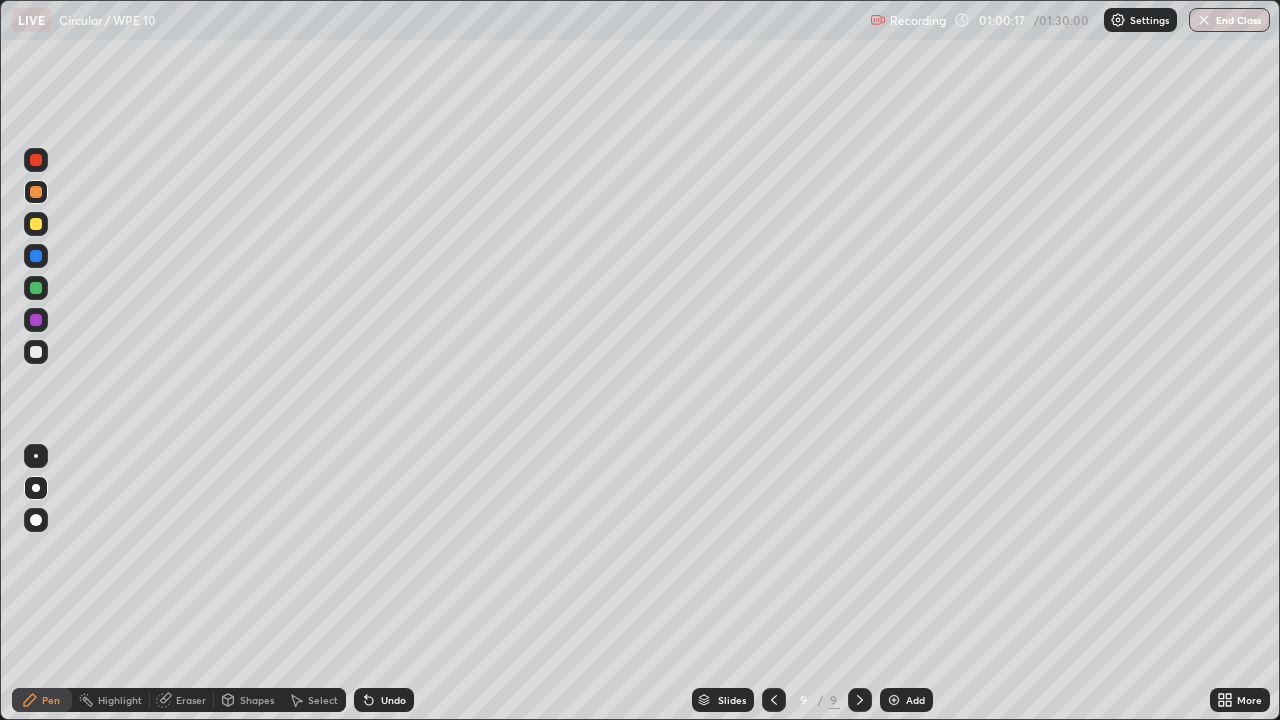 click on "Undo" at bounding box center [384, 700] 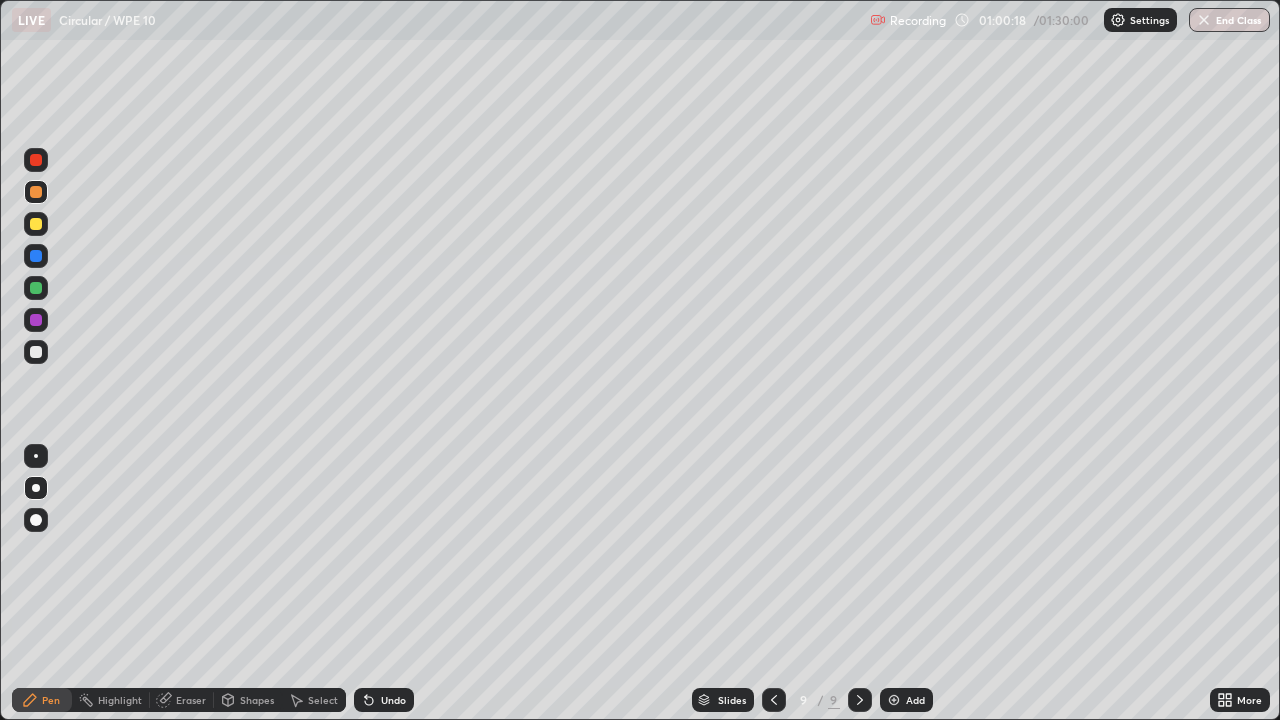 click on "Undo" at bounding box center [393, 700] 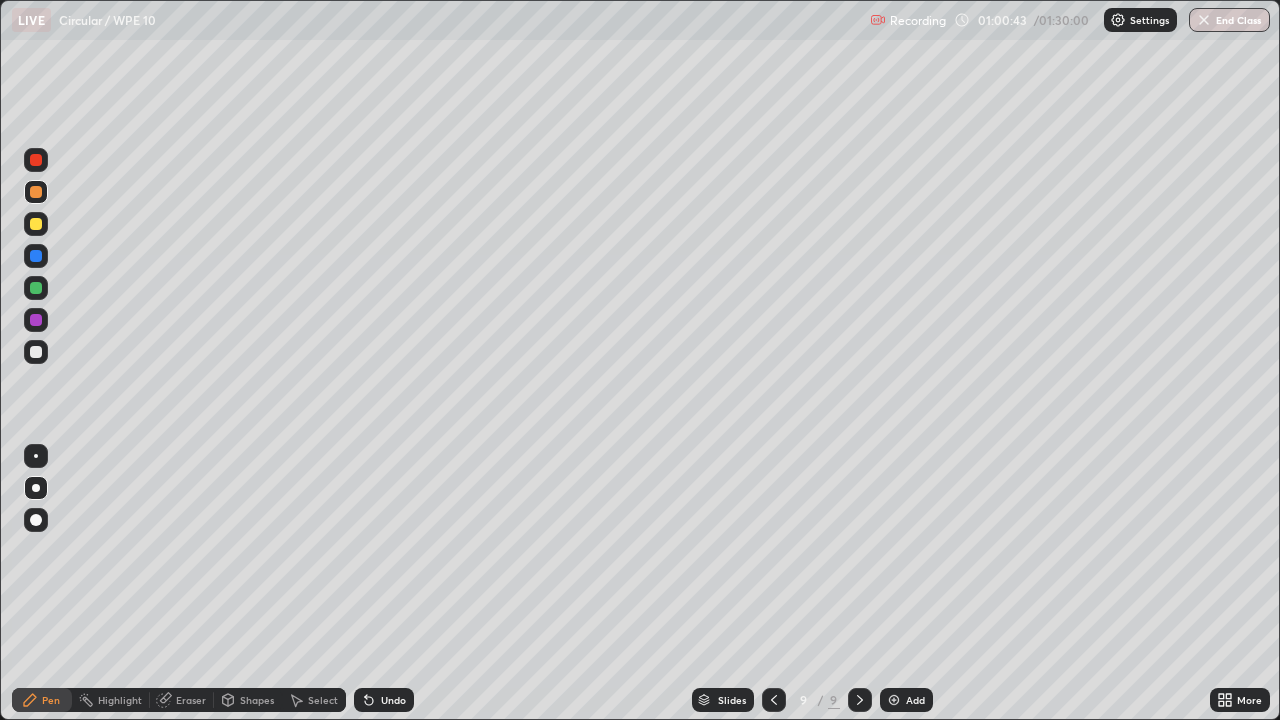 click 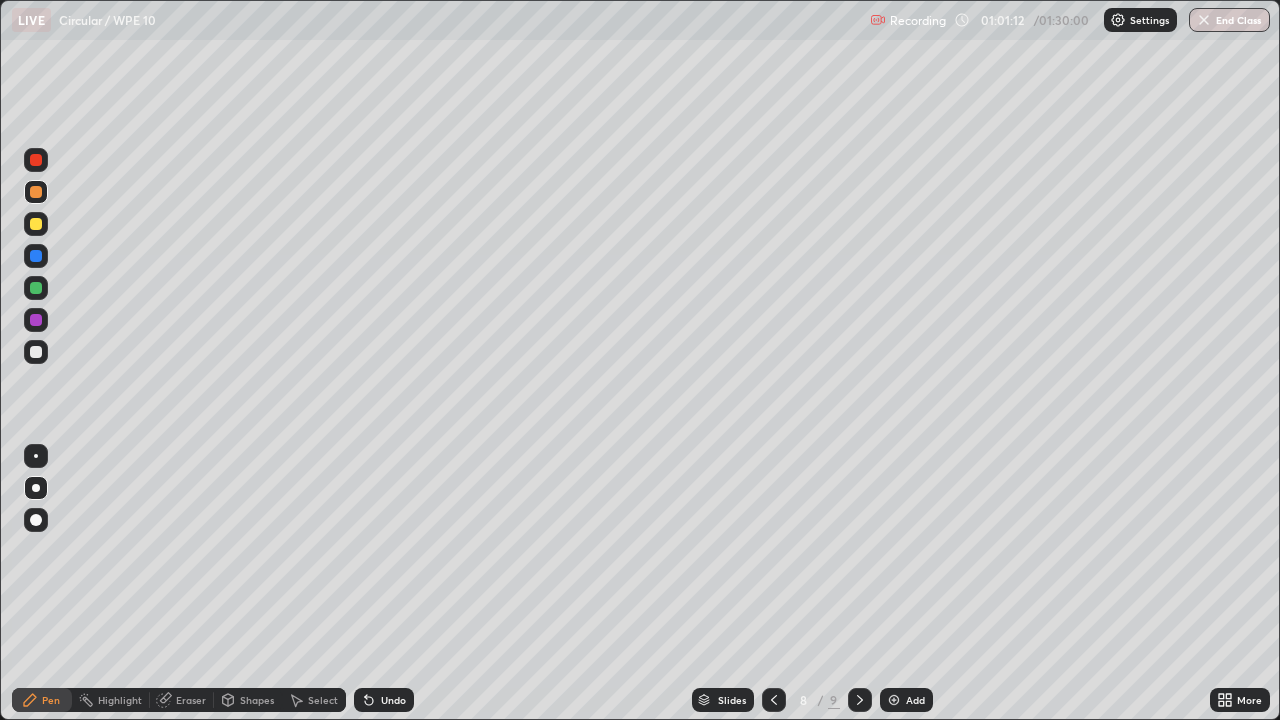 click on "Shapes" at bounding box center (248, 700) 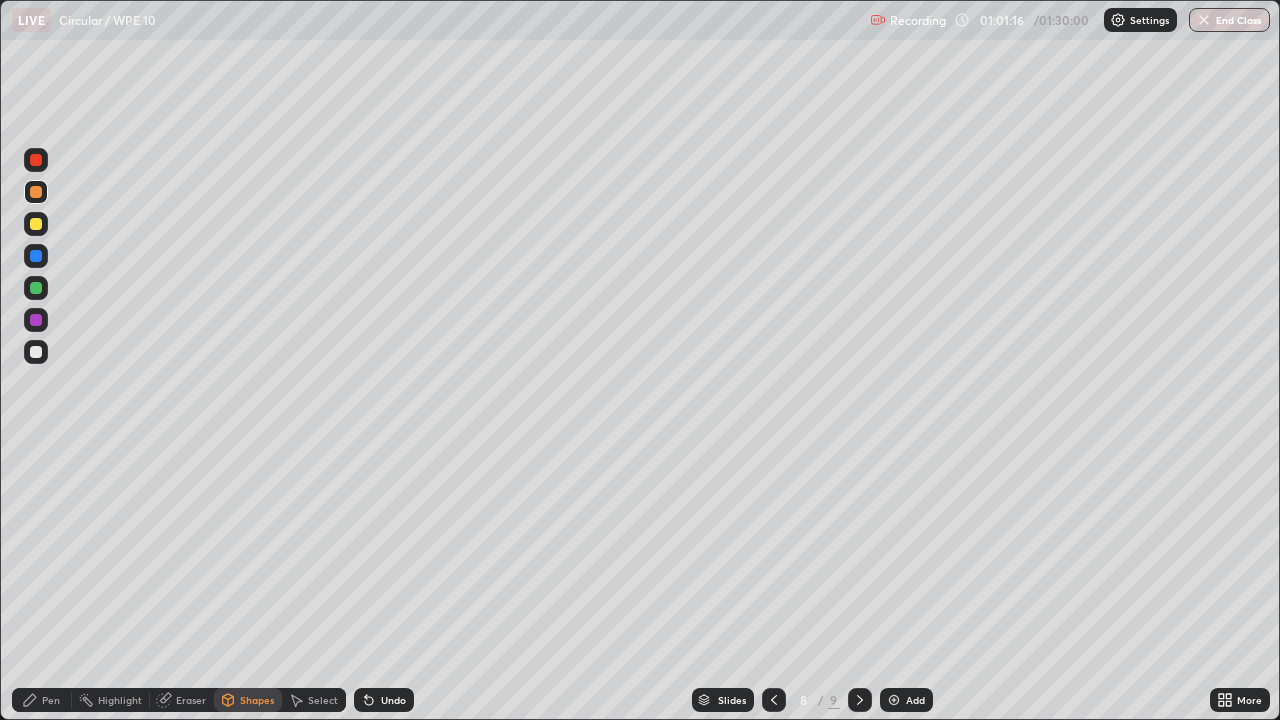 click on "Undo" at bounding box center (393, 700) 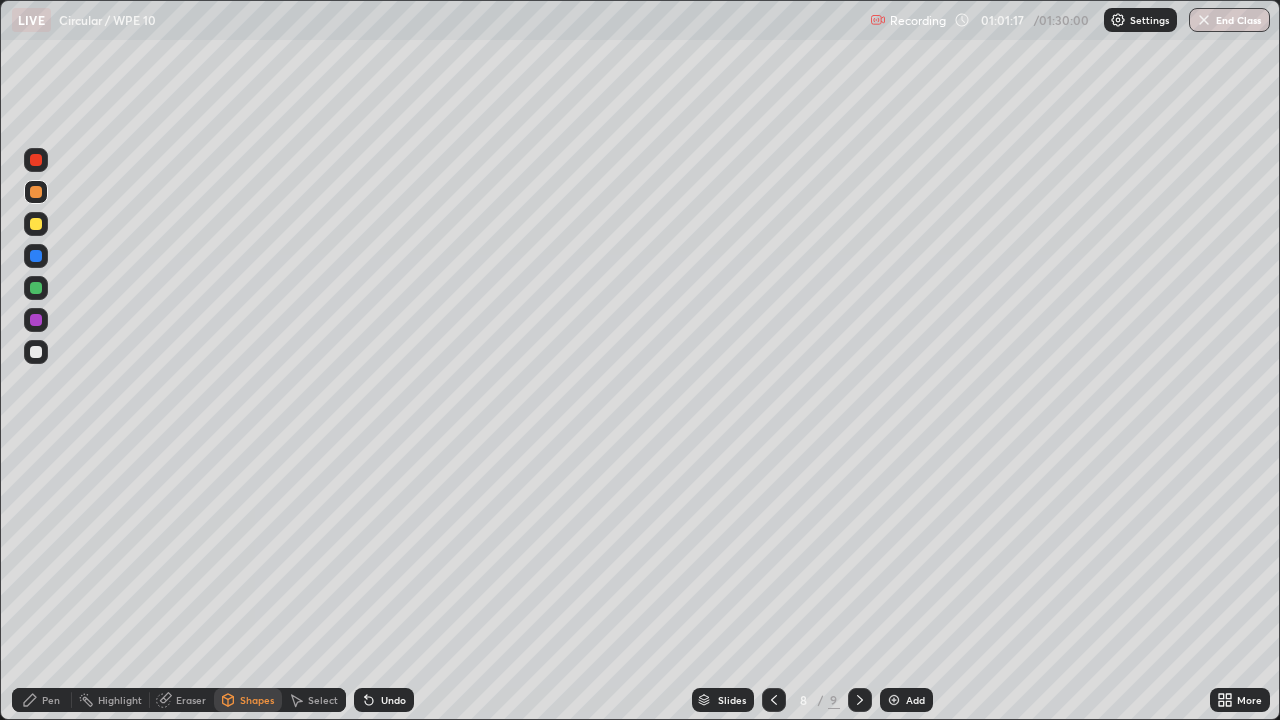 click on "Pen" at bounding box center [51, 700] 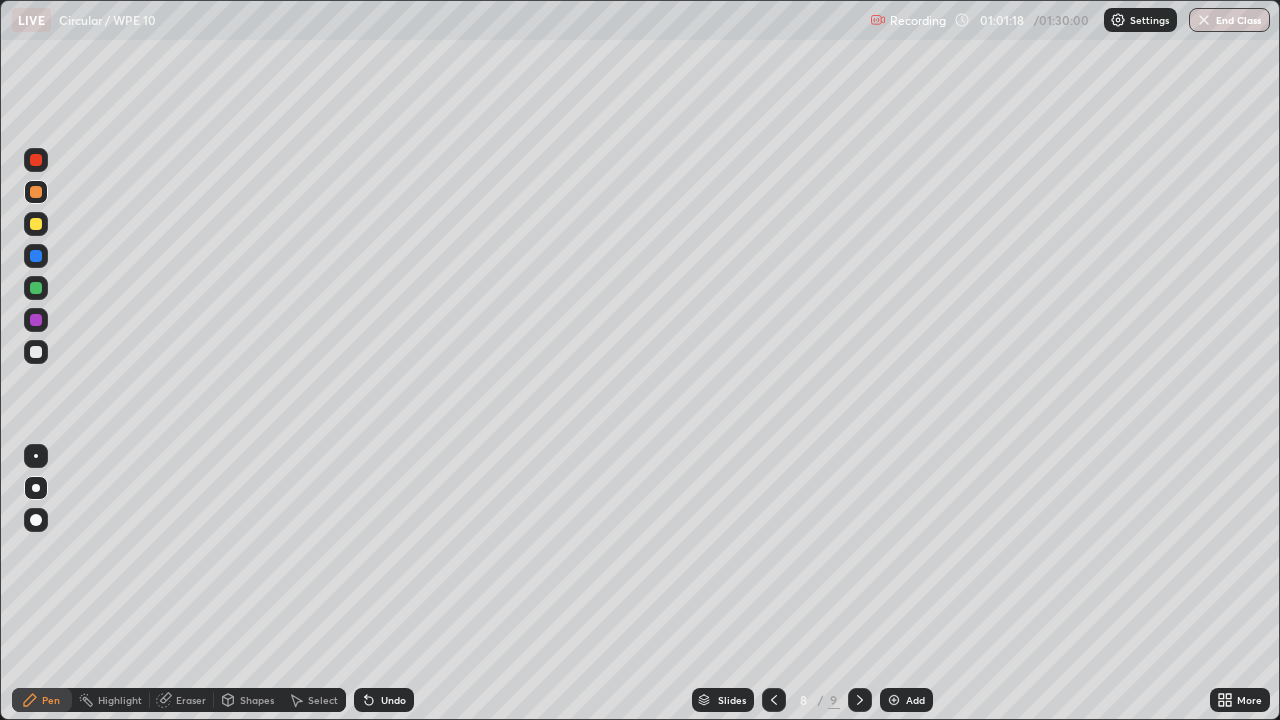 click on "Shapes" at bounding box center (248, 700) 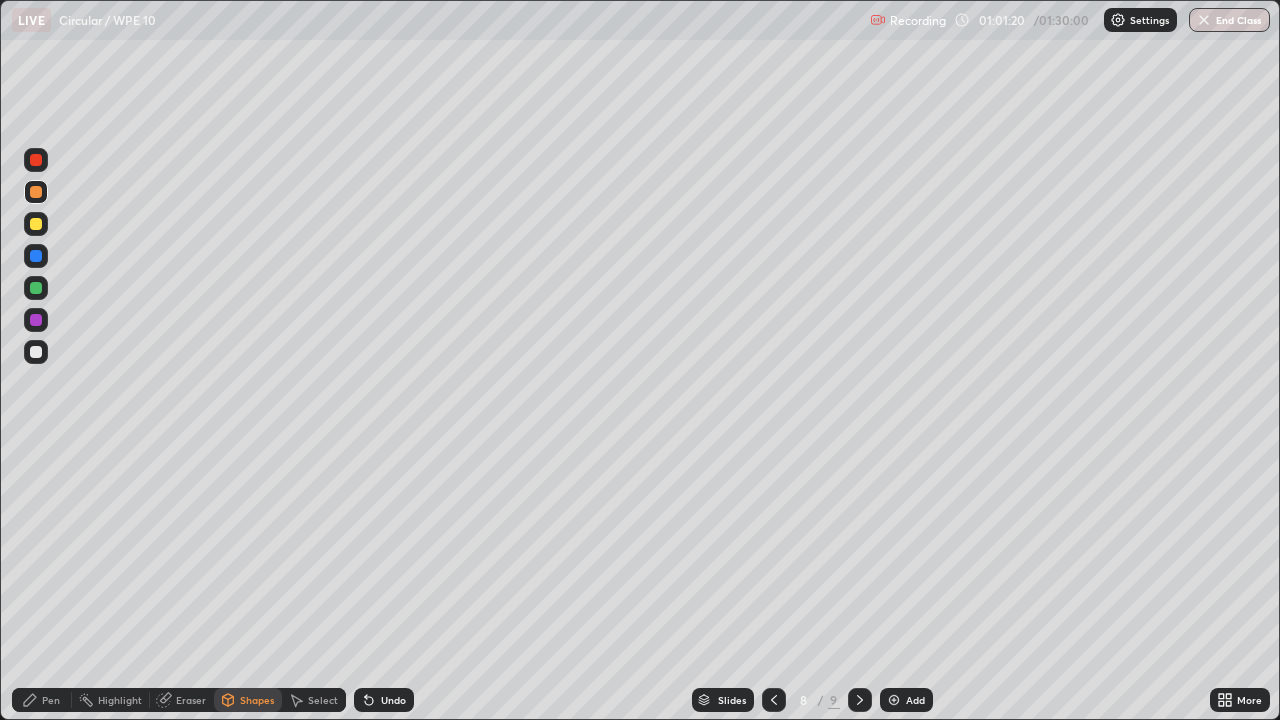click on "Pen" at bounding box center [42, 700] 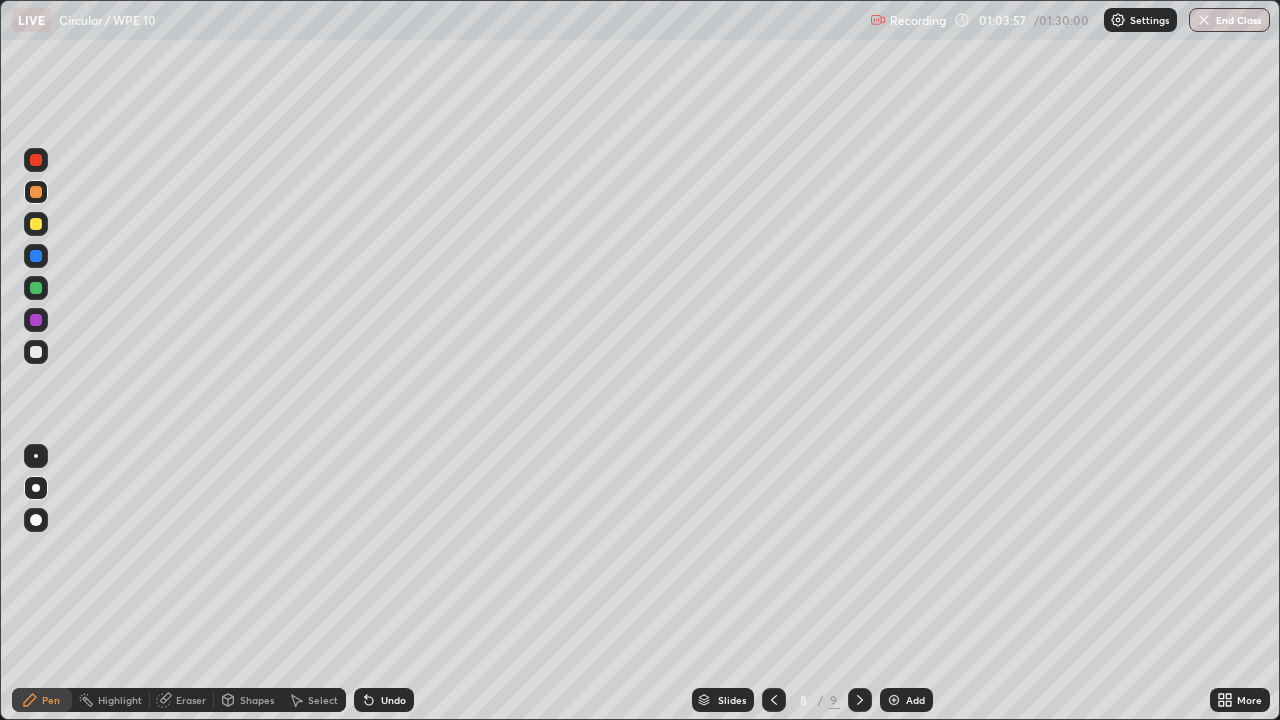 click 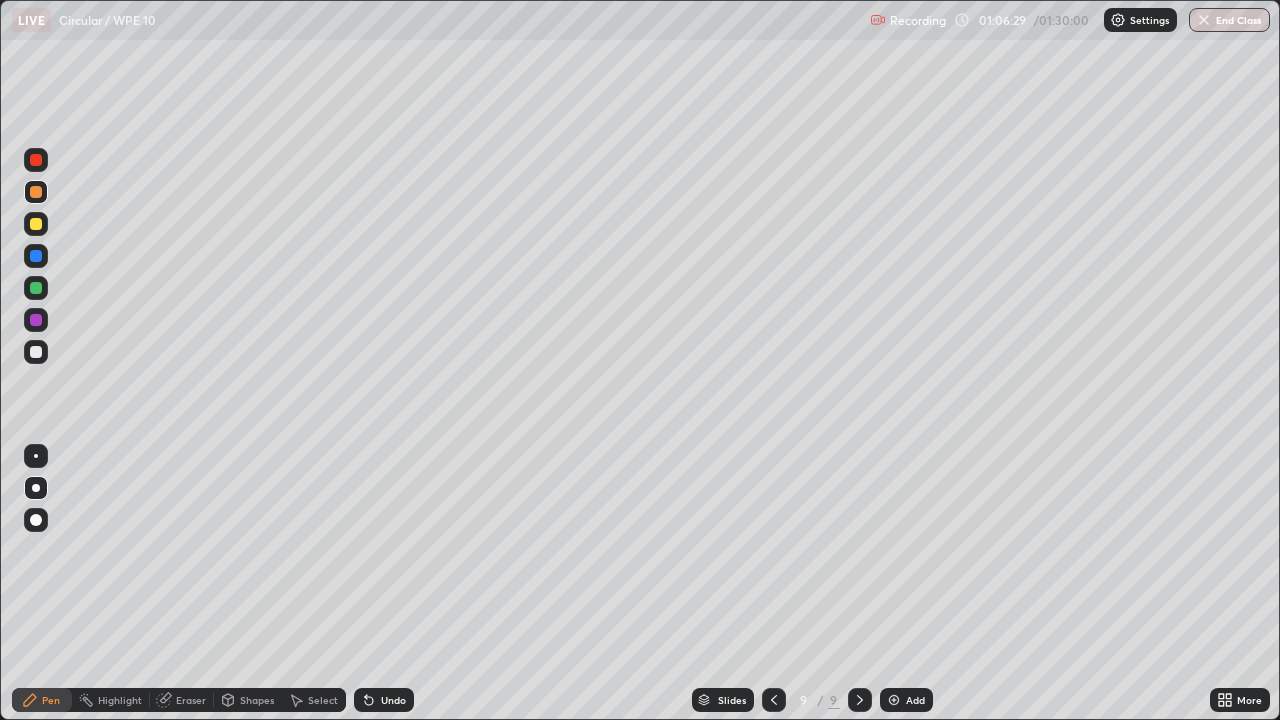 click on "Add" at bounding box center (906, 700) 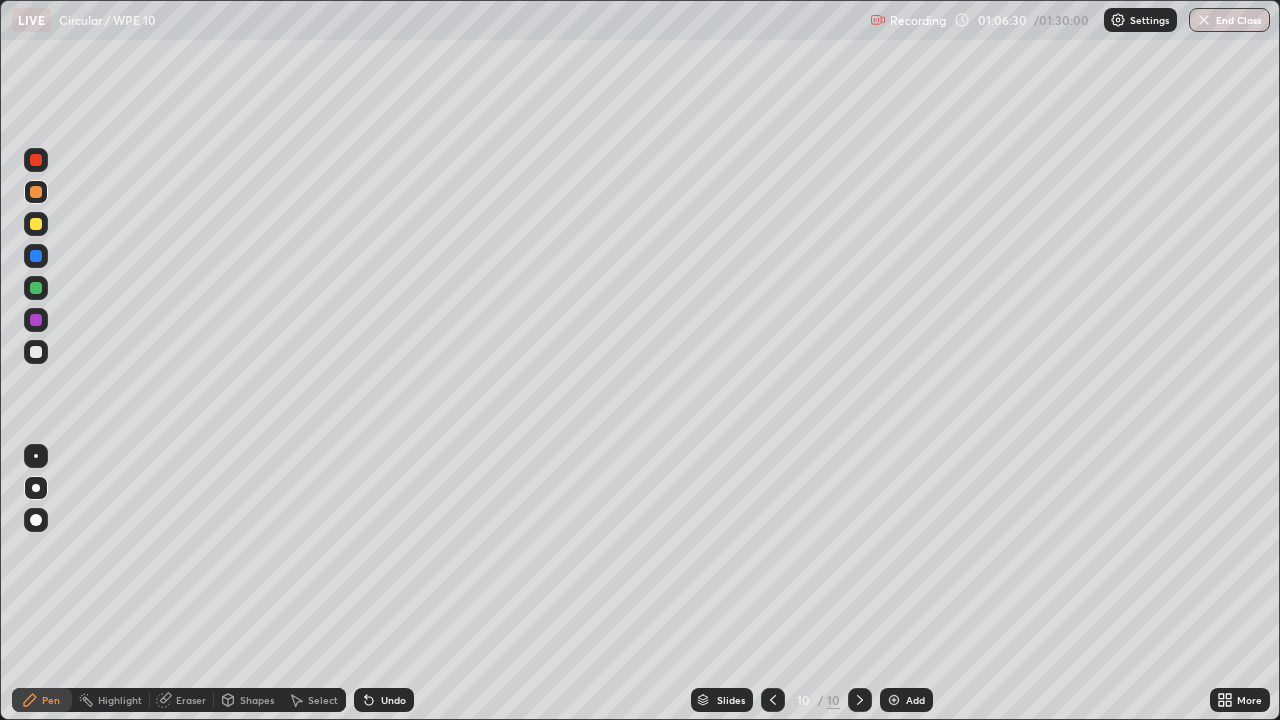 click at bounding box center [36, 352] 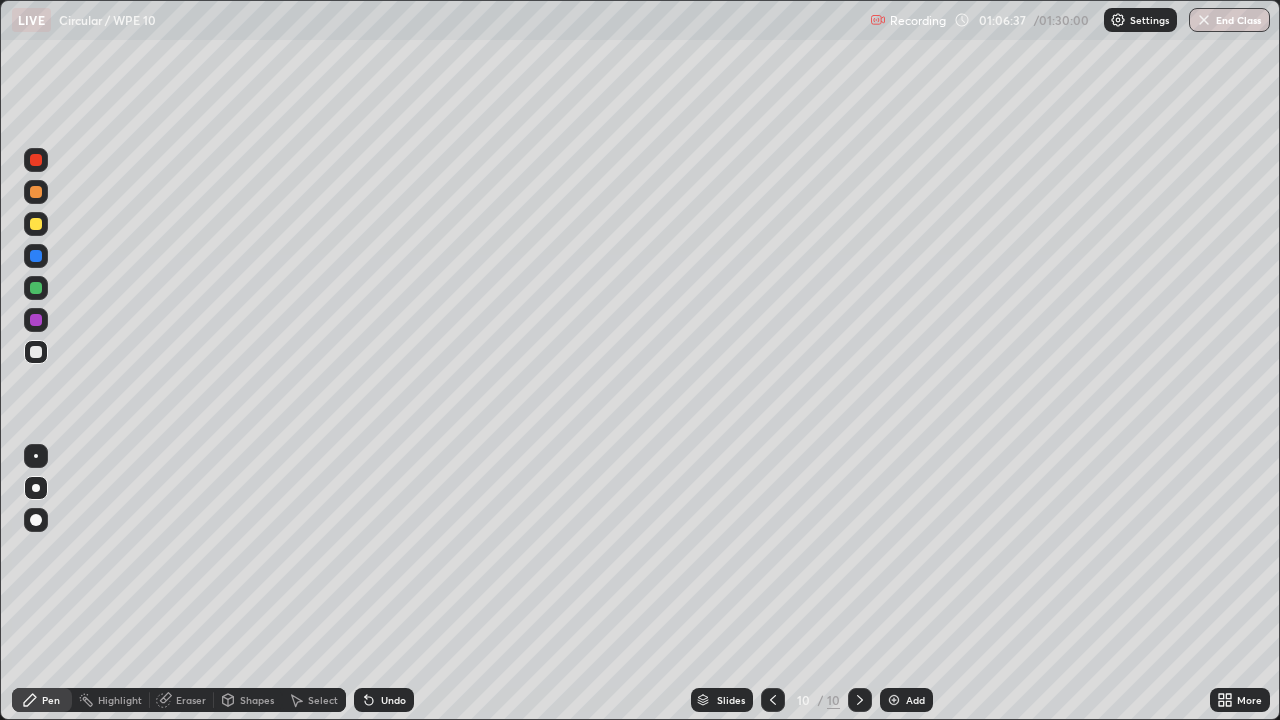 click on "Select" at bounding box center [314, 700] 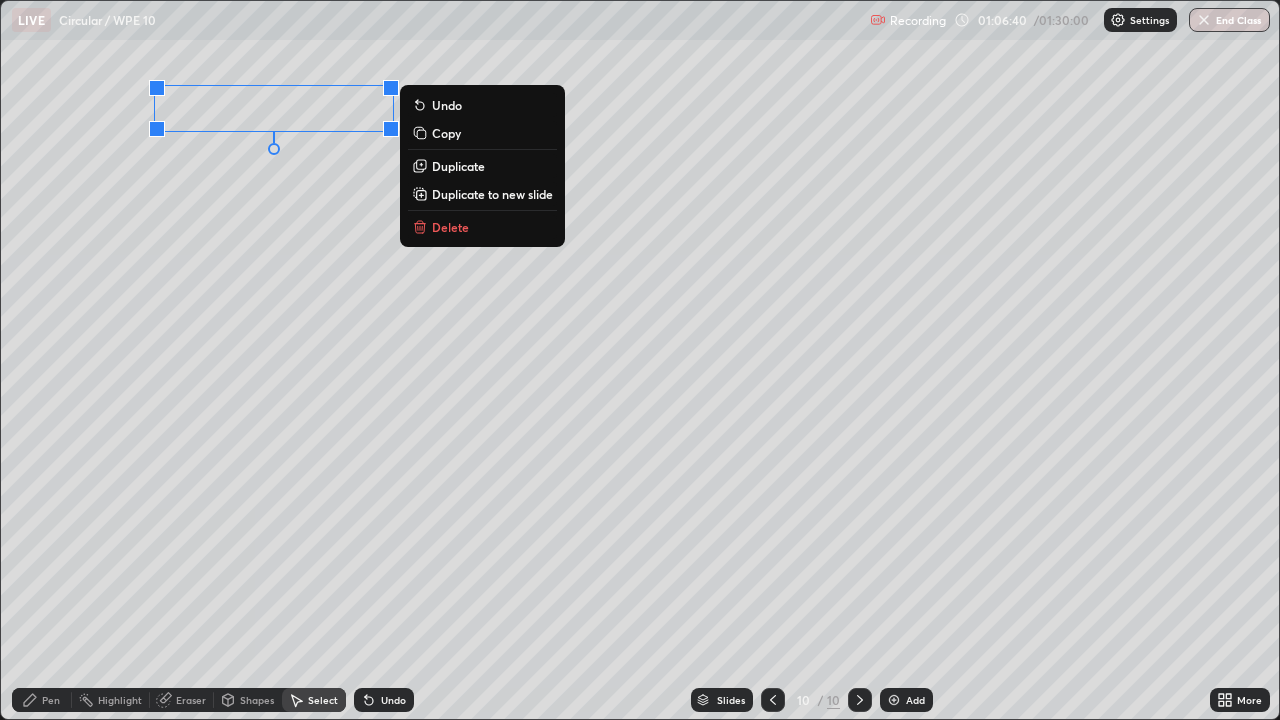 click on "Duplicate" at bounding box center [458, 166] 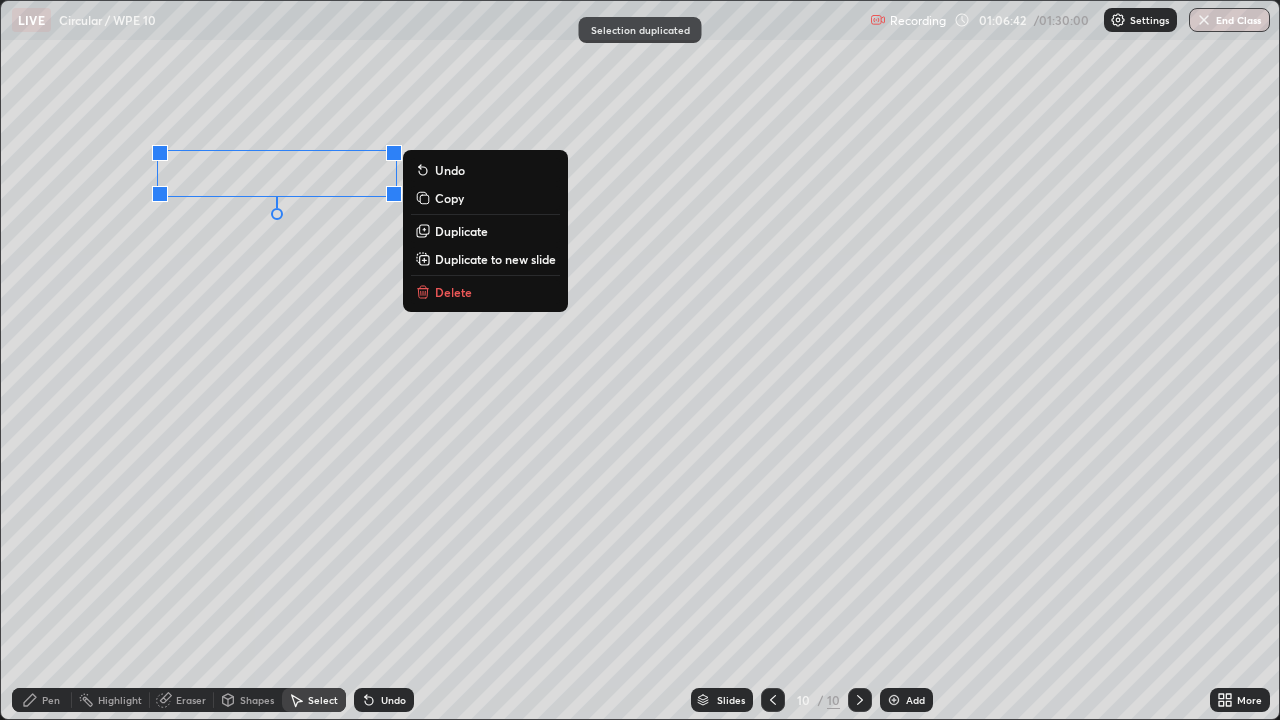 click on "Pen" at bounding box center [42, 700] 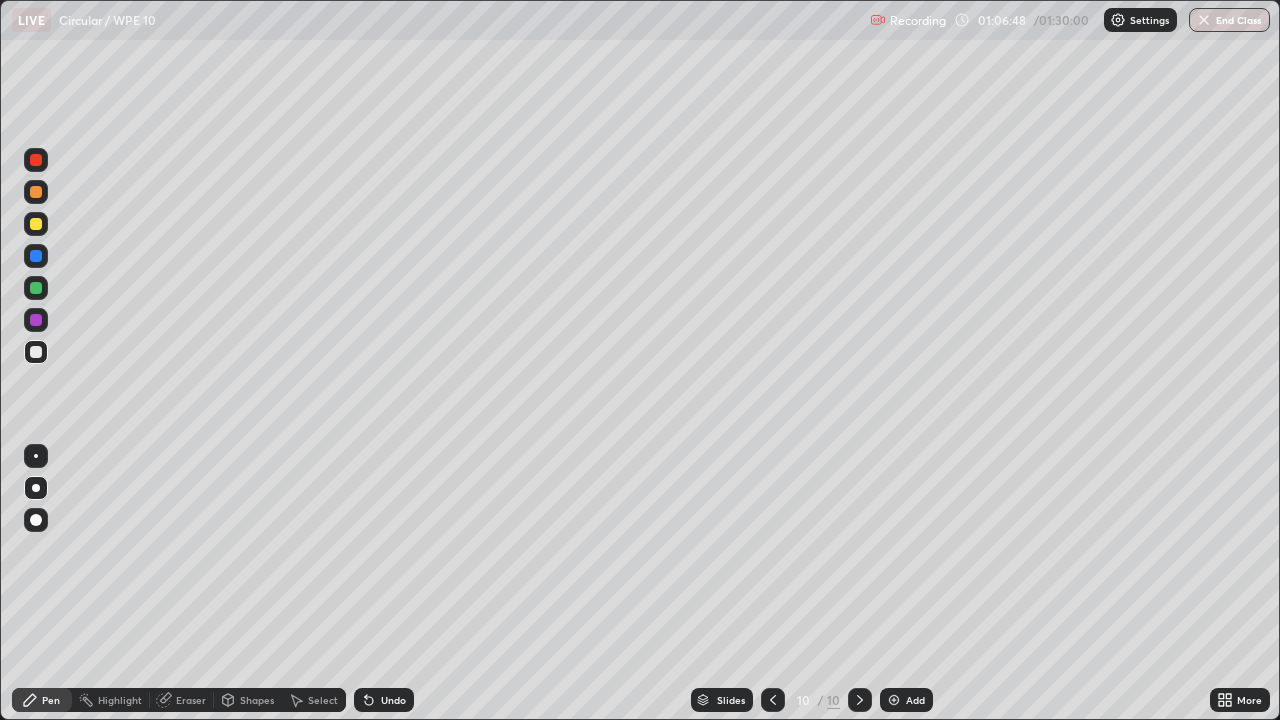 click on "Select" at bounding box center [323, 700] 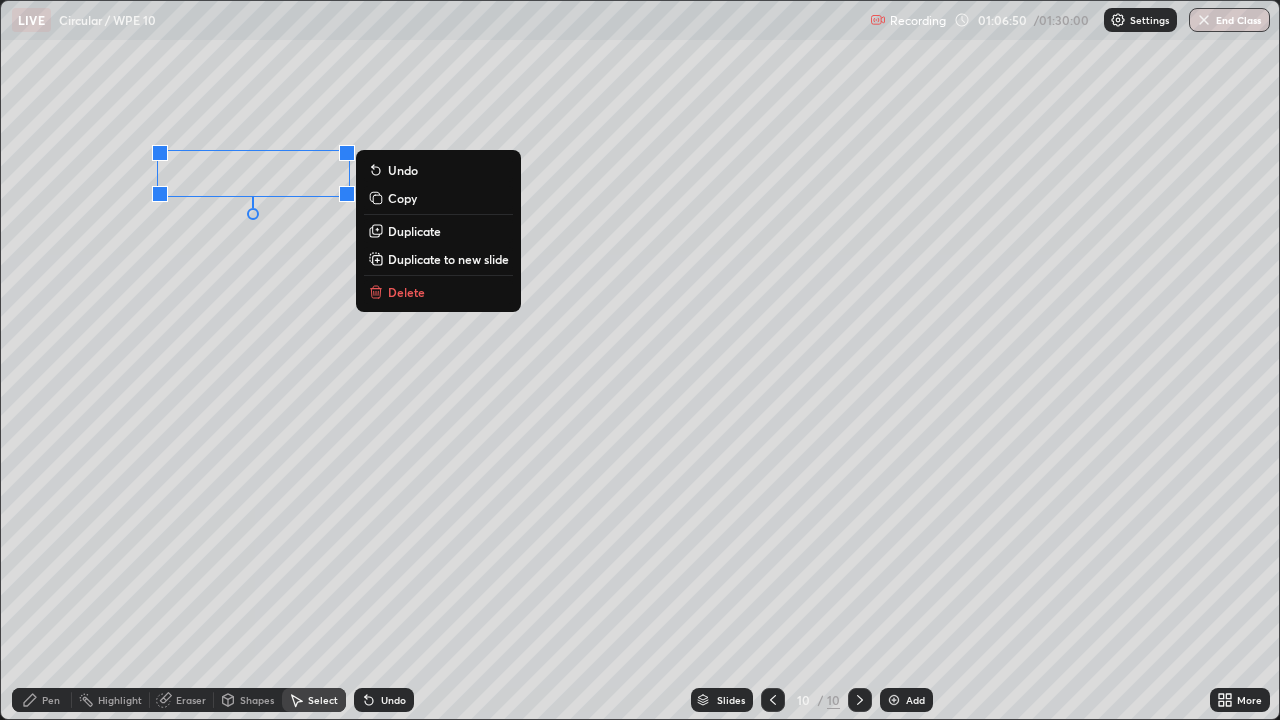 click on "Duplicate" at bounding box center [414, 231] 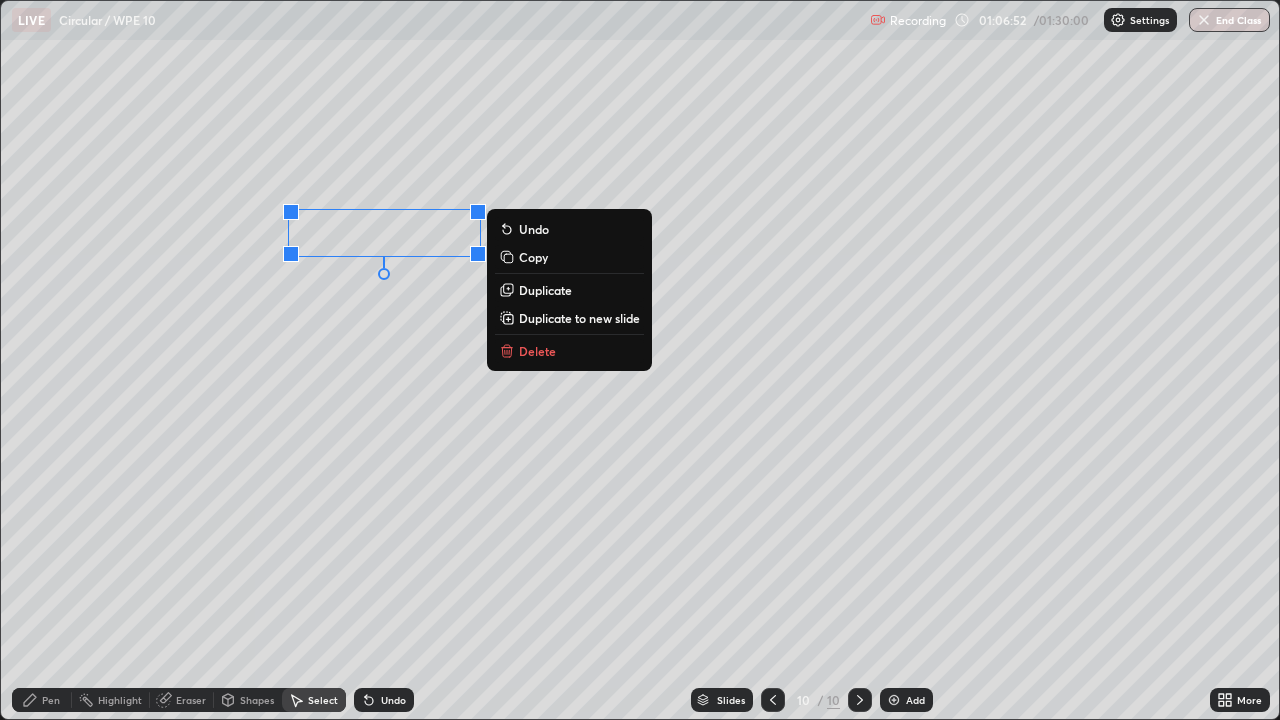 click on "Pen" at bounding box center [51, 700] 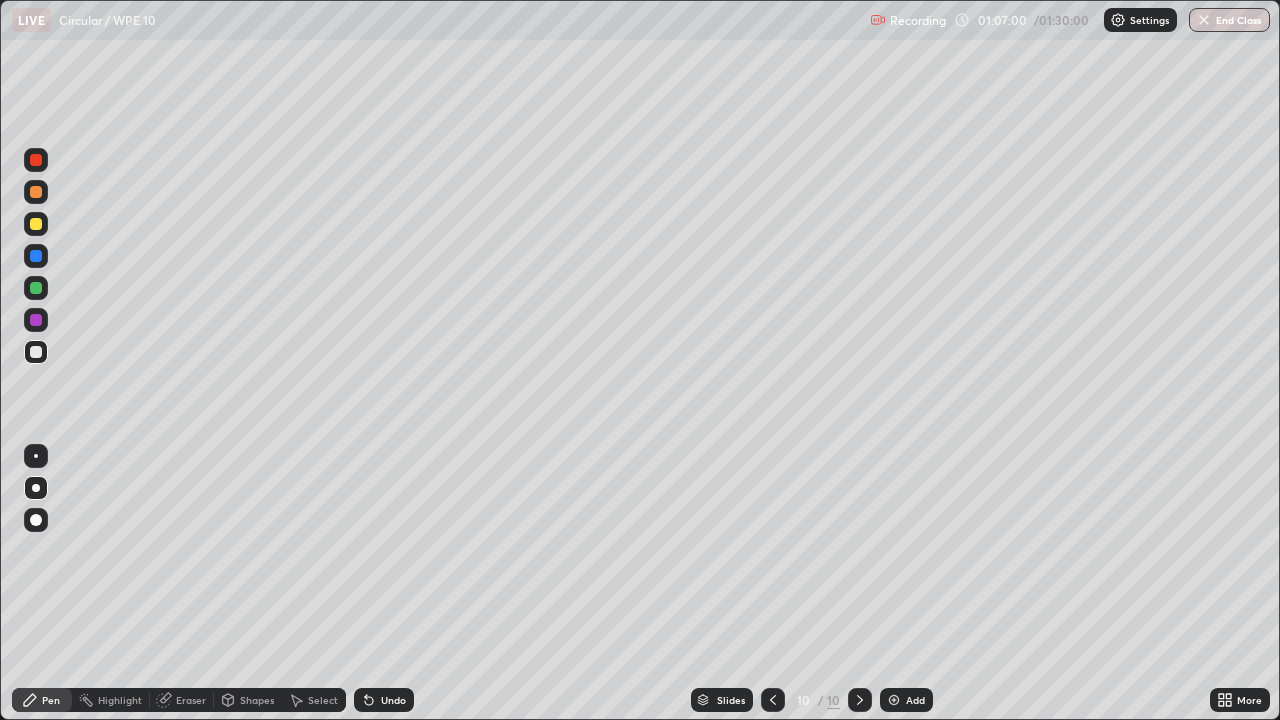 click on "Shapes" at bounding box center (257, 700) 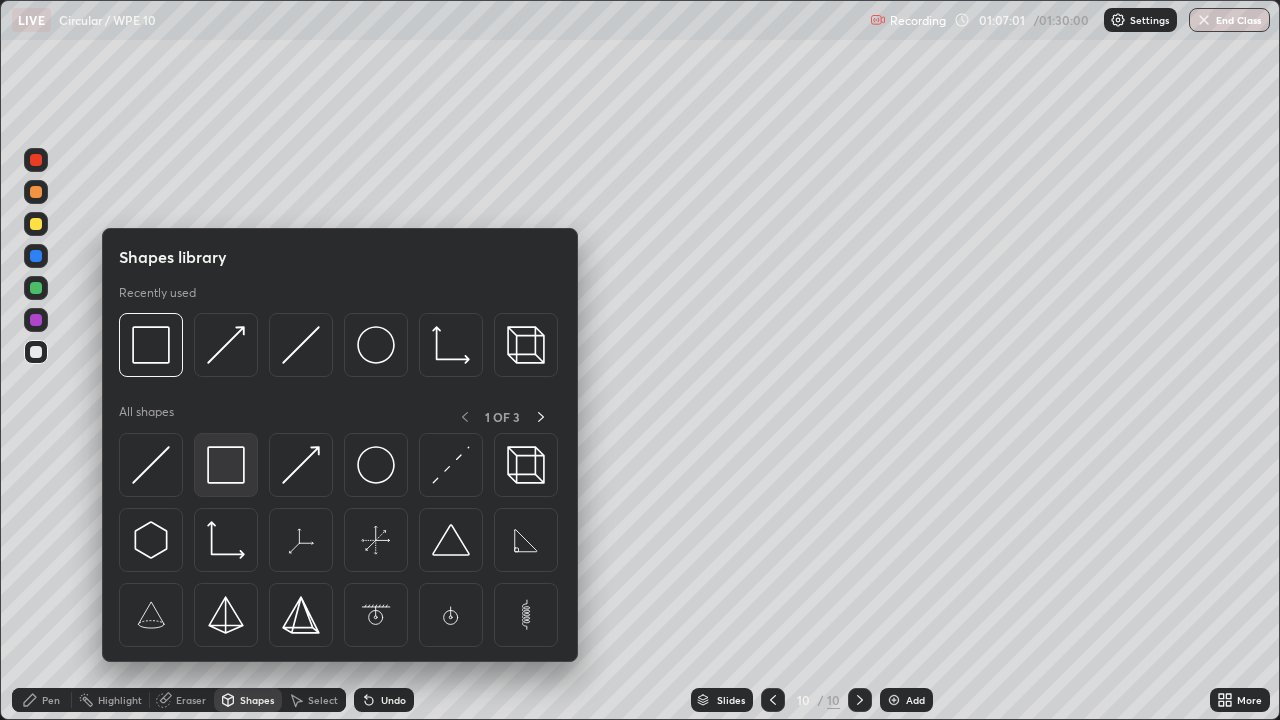 click at bounding box center [226, 465] 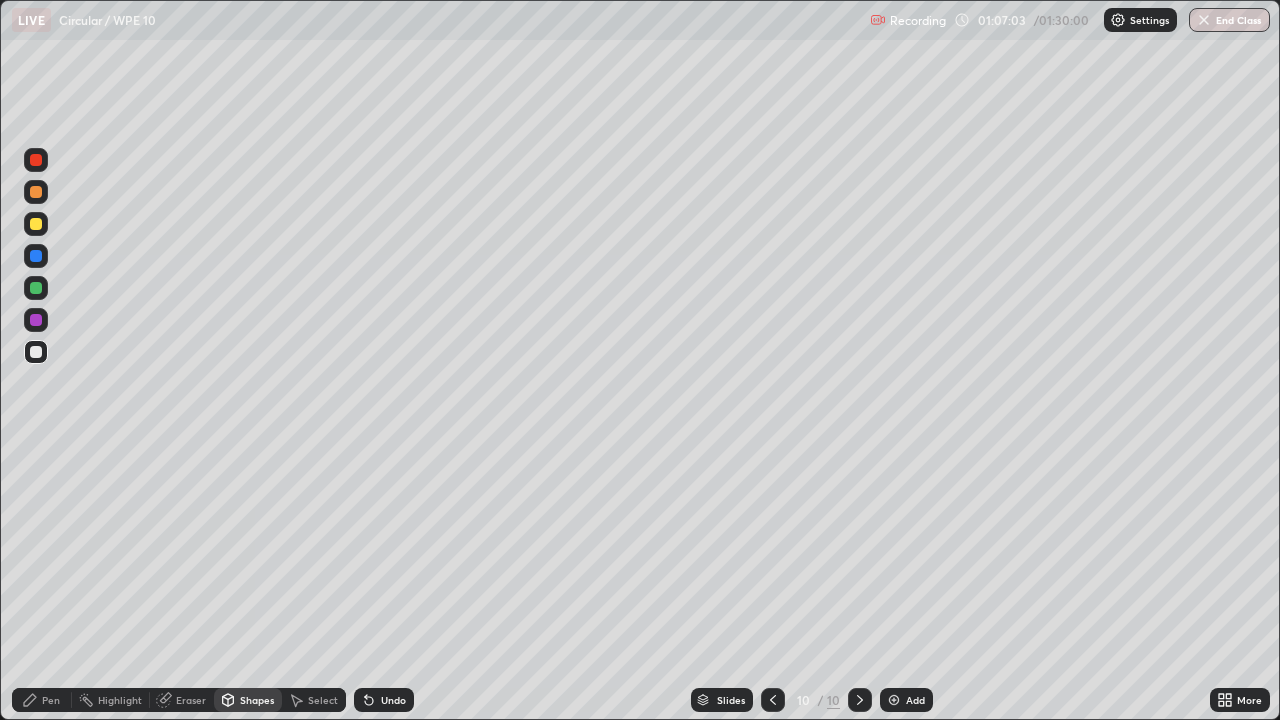 click on "Eraser" at bounding box center (191, 700) 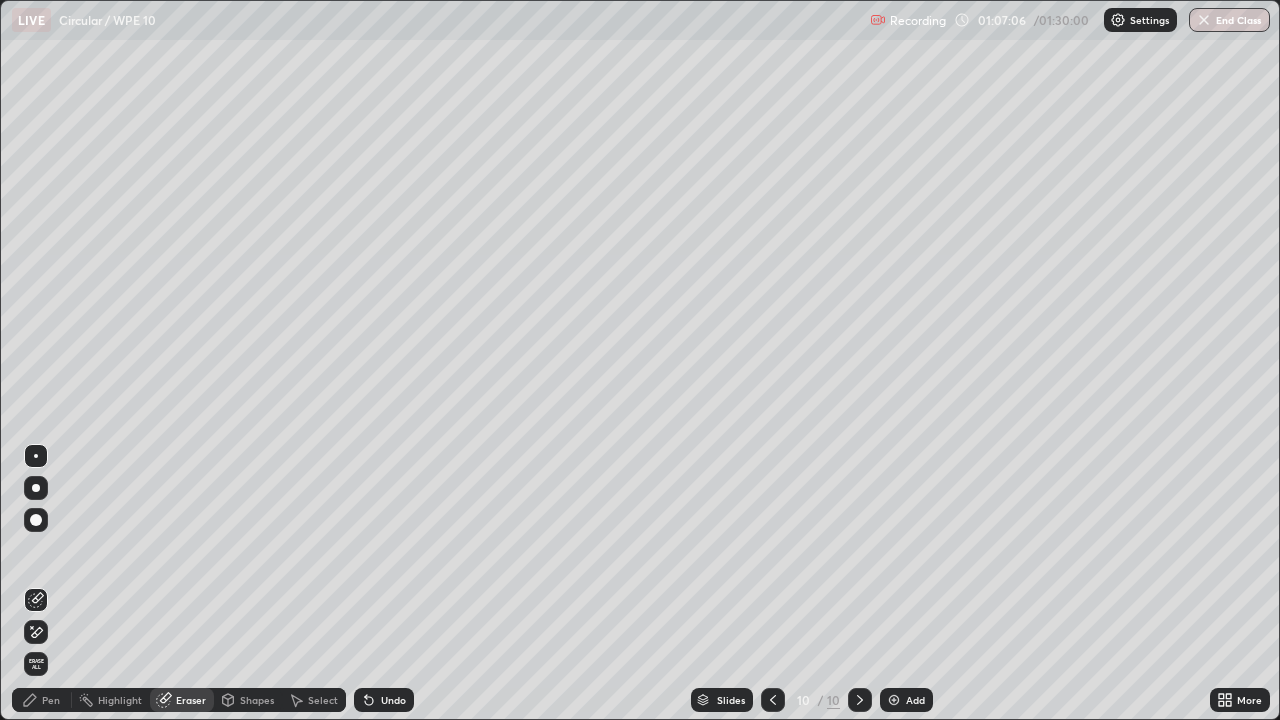 click on "Select" at bounding box center (314, 700) 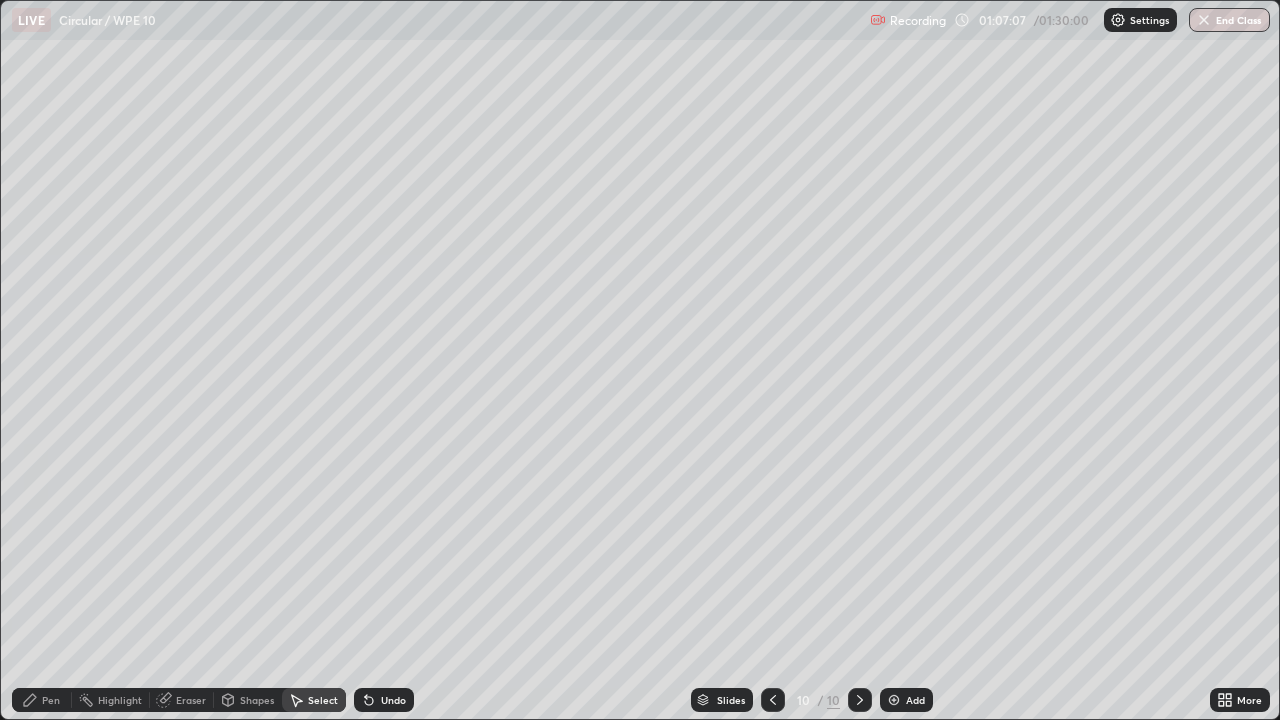 click on "Shapes" at bounding box center (257, 700) 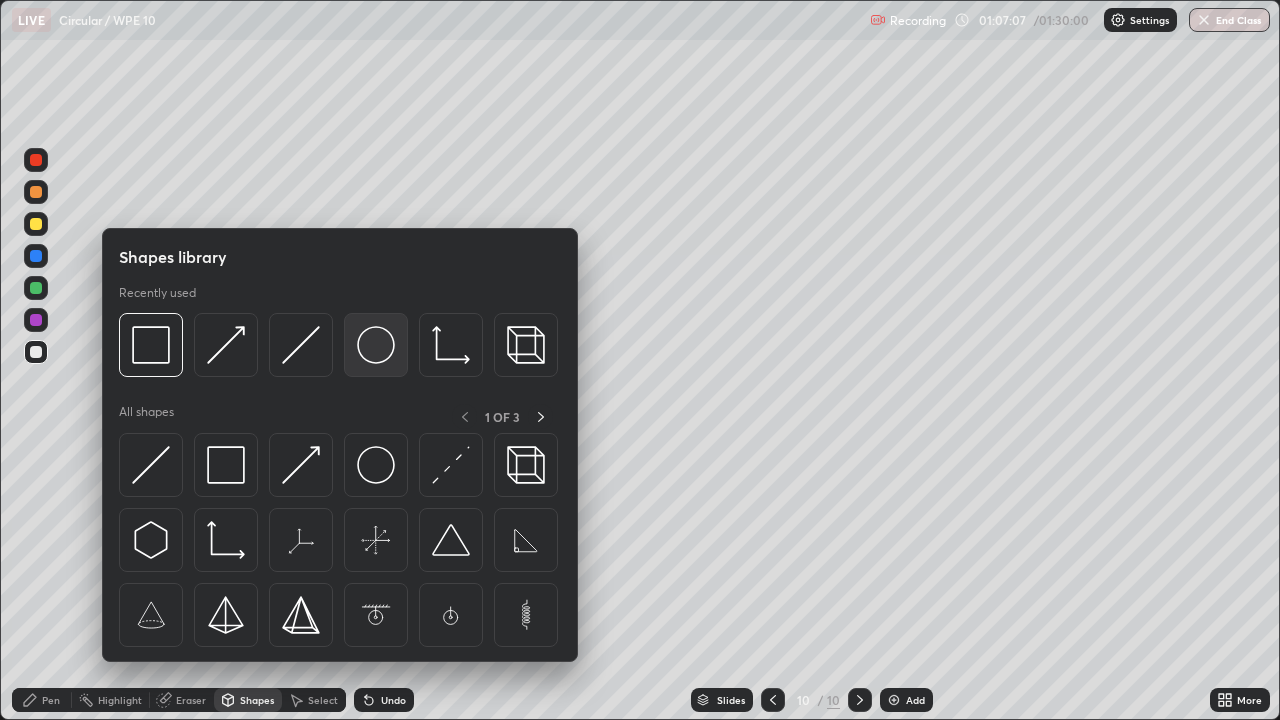 click at bounding box center [376, 345] 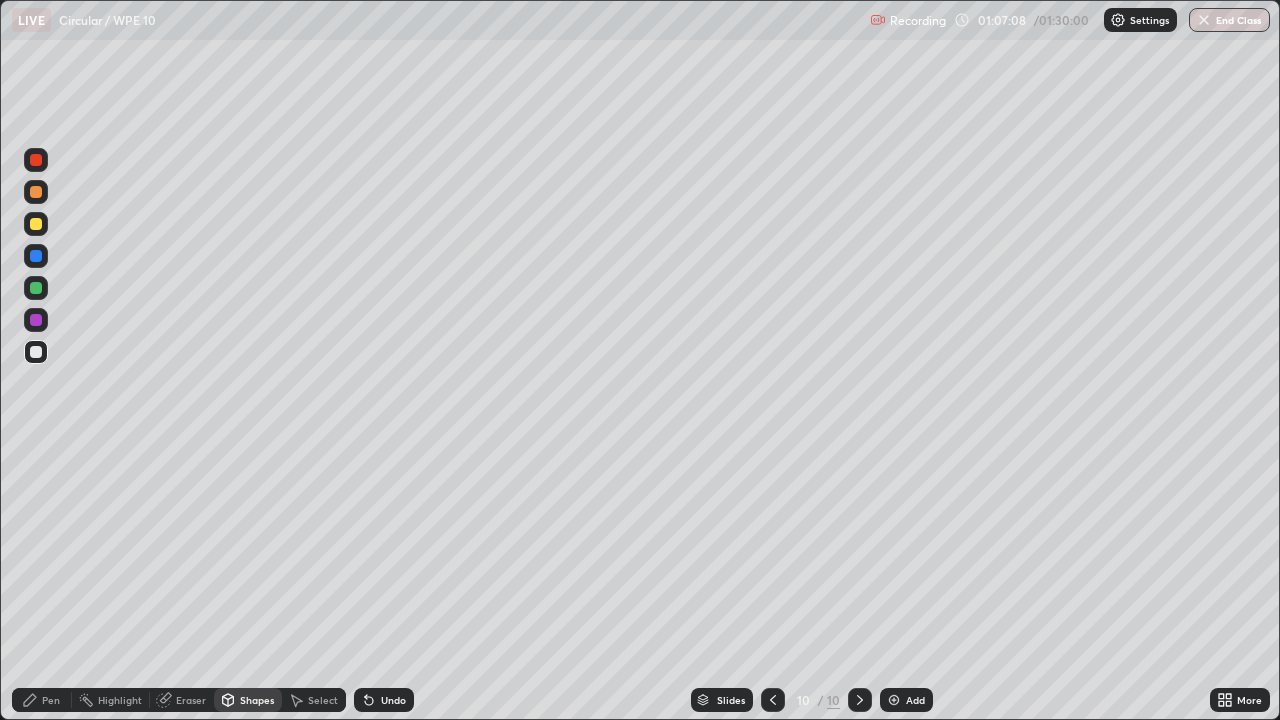 click at bounding box center [36, 288] 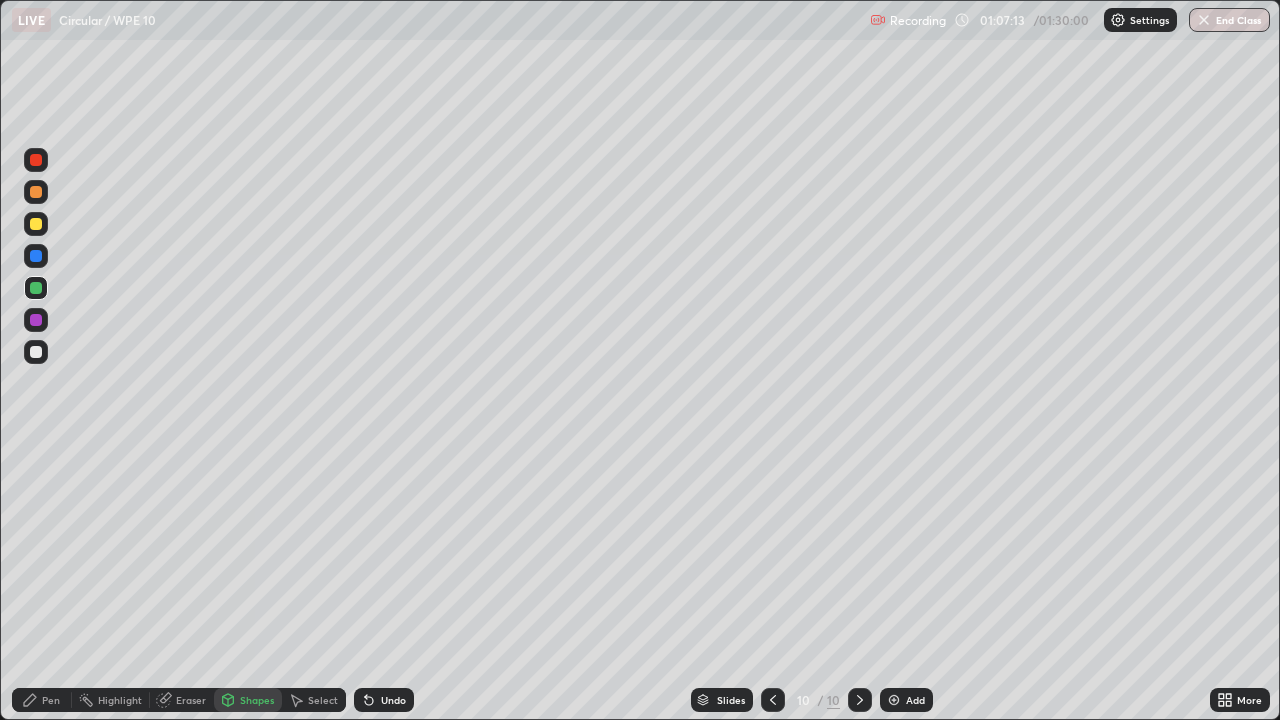 click on "Select" at bounding box center [323, 700] 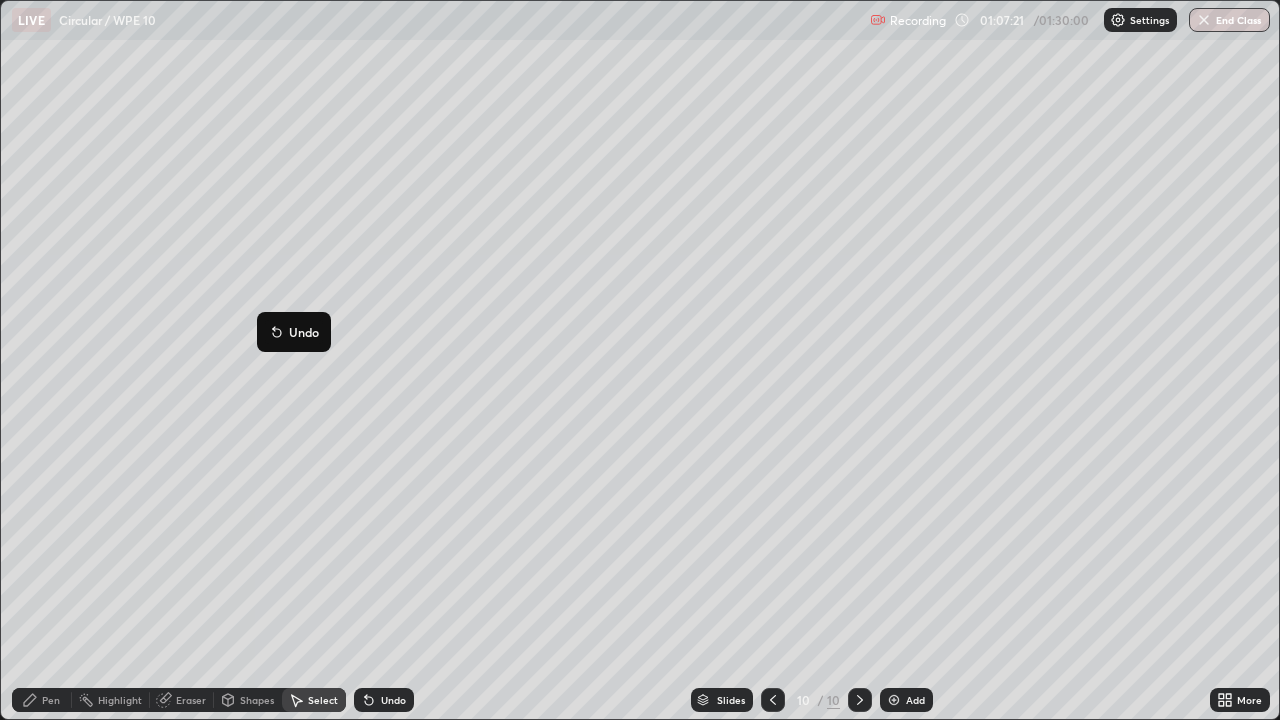 click on "0 ° Undo Copy Duplicate Duplicate to new slide Delete" at bounding box center [640, 360] 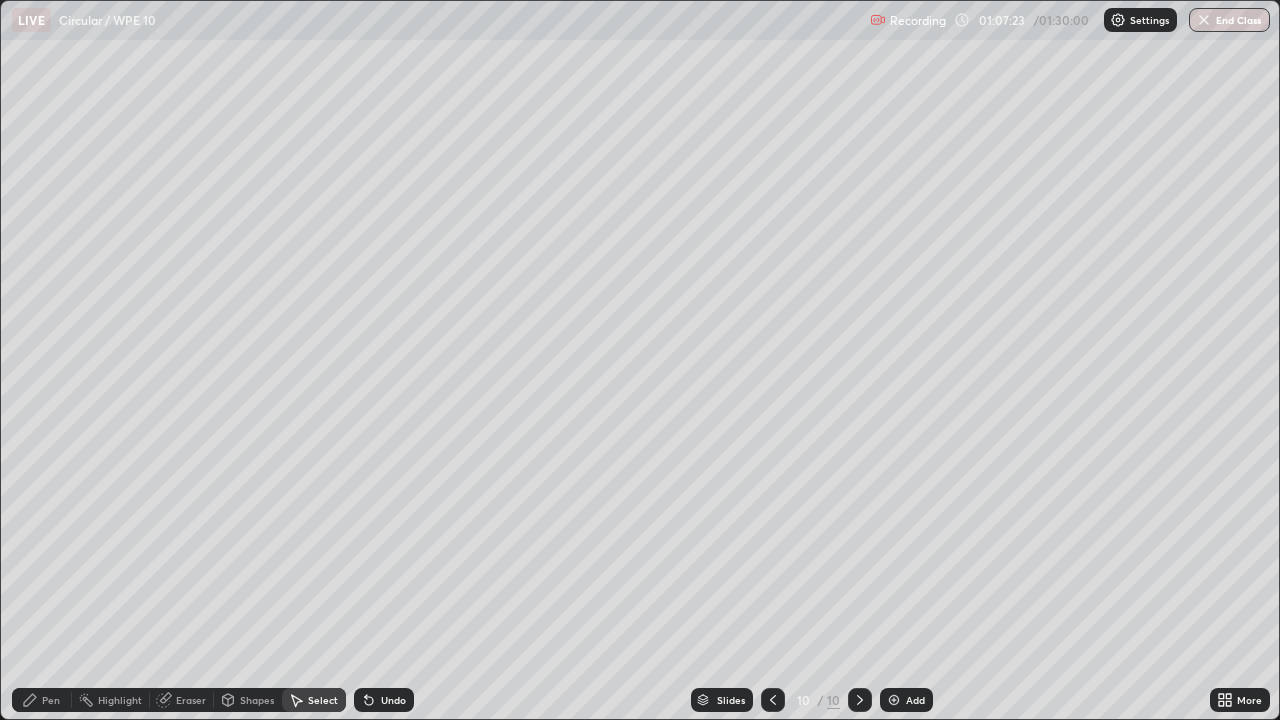 click on "Pen" at bounding box center (42, 700) 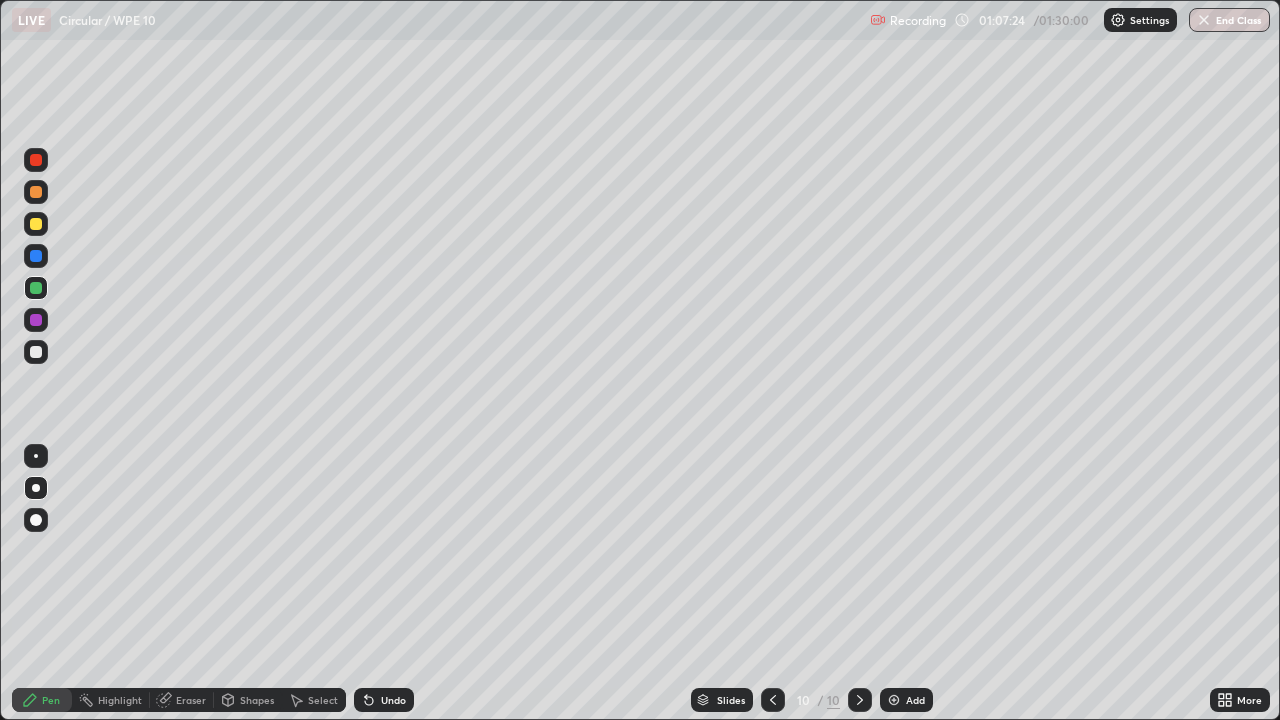 click 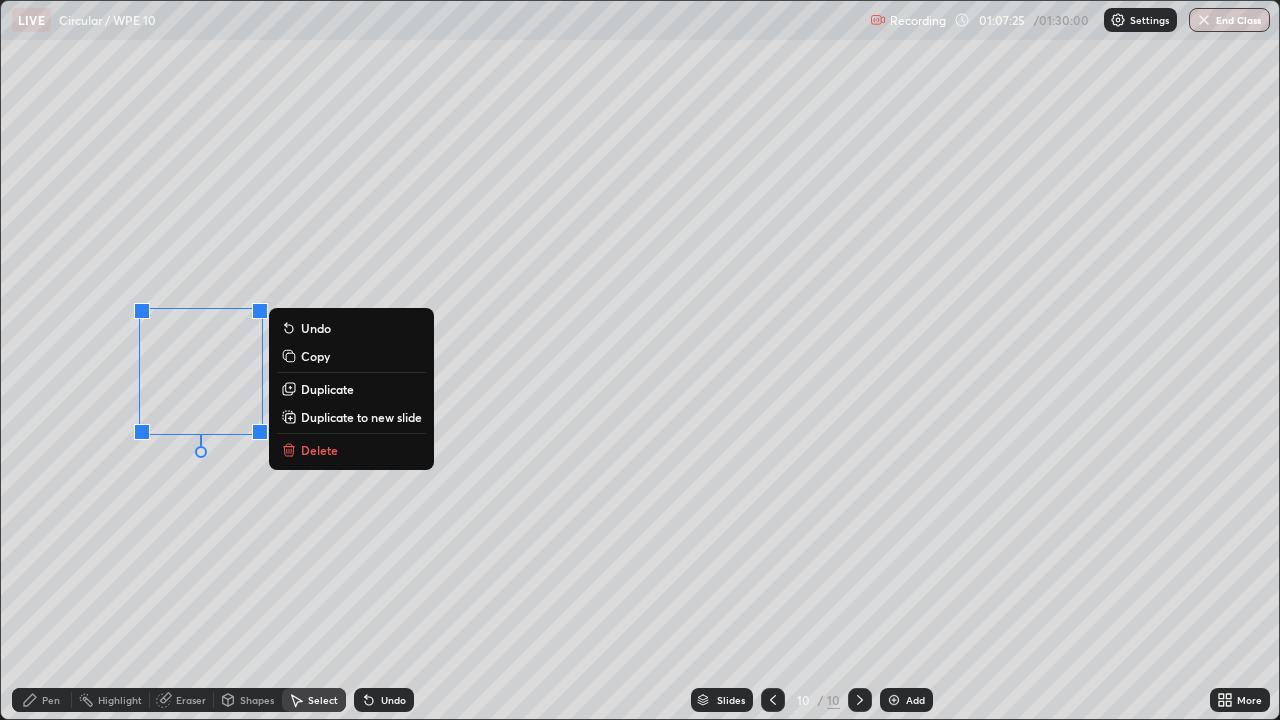 click on "Duplicate" at bounding box center (327, 389) 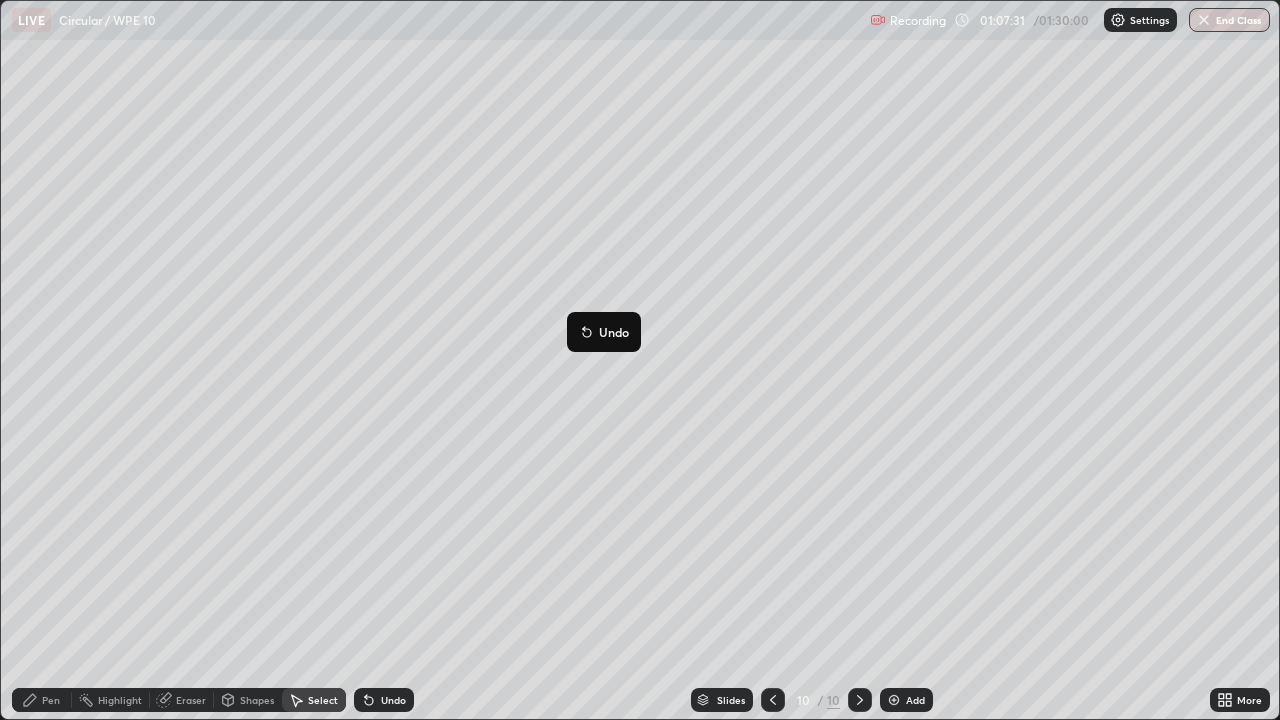 click on "0 ° Undo Copy Duplicate Duplicate to new slide Delete" at bounding box center (640, 360) 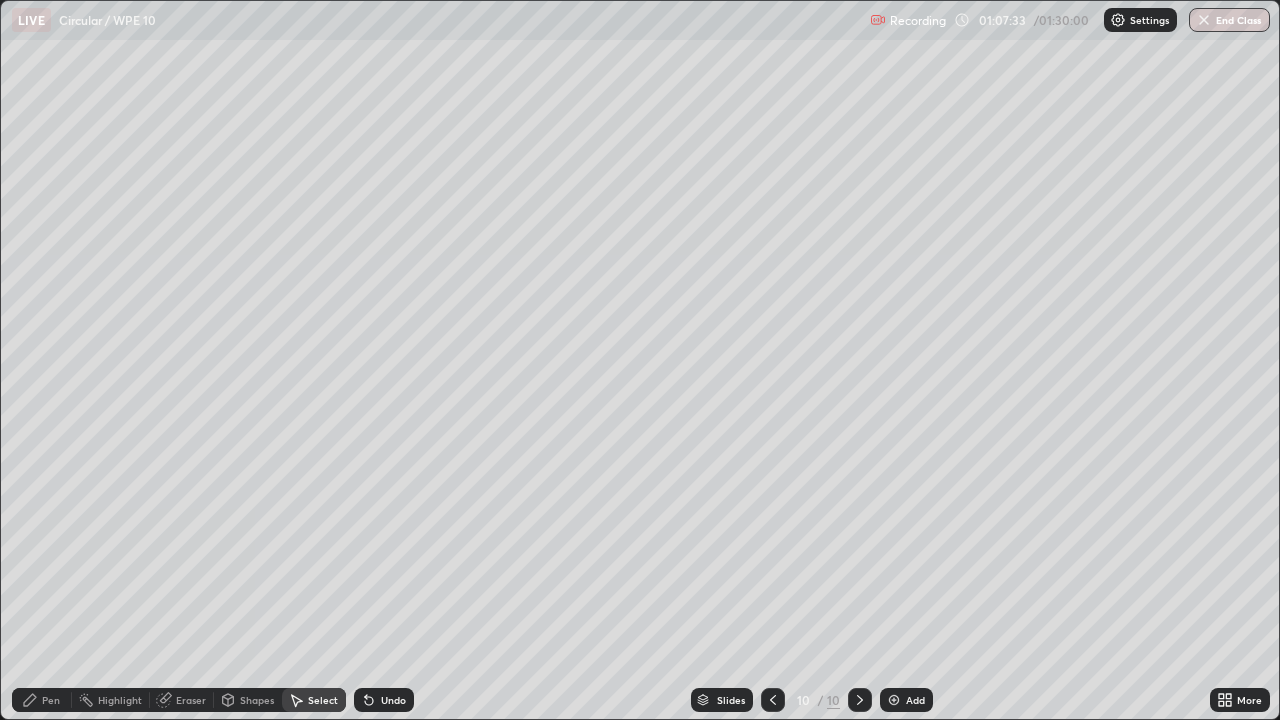 click on "Pen" at bounding box center [42, 700] 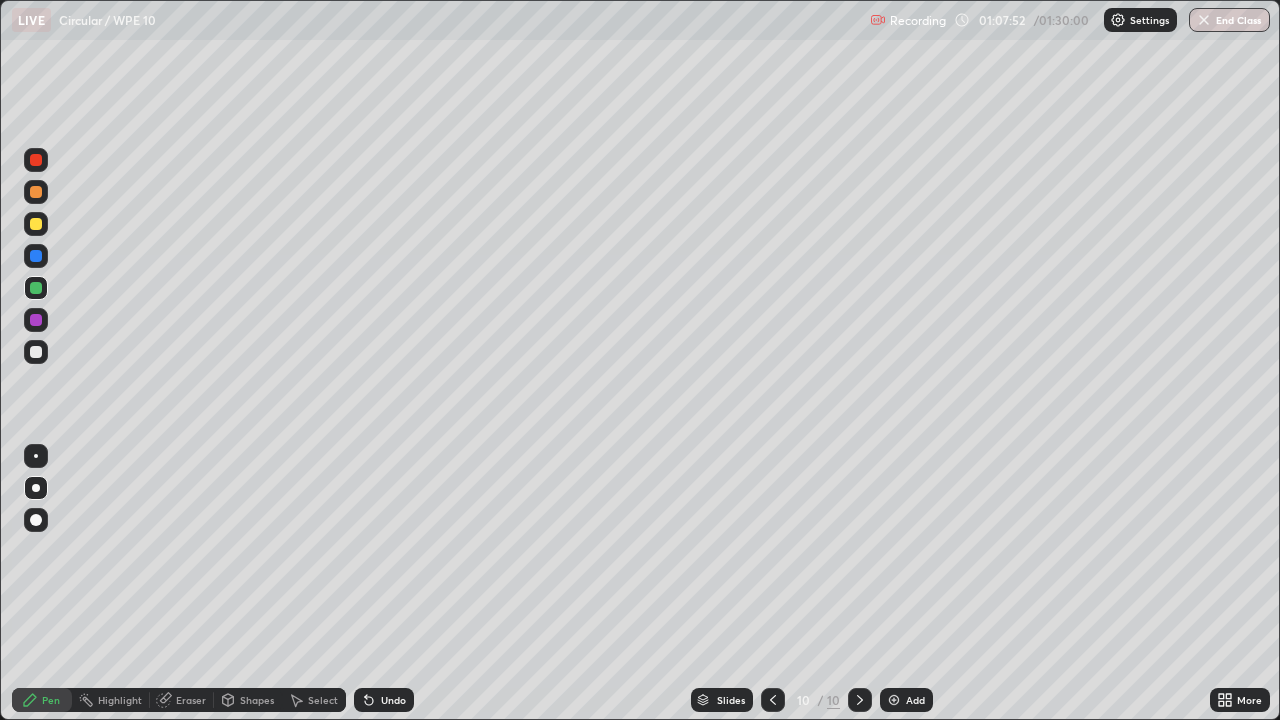click at bounding box center (36, 224) 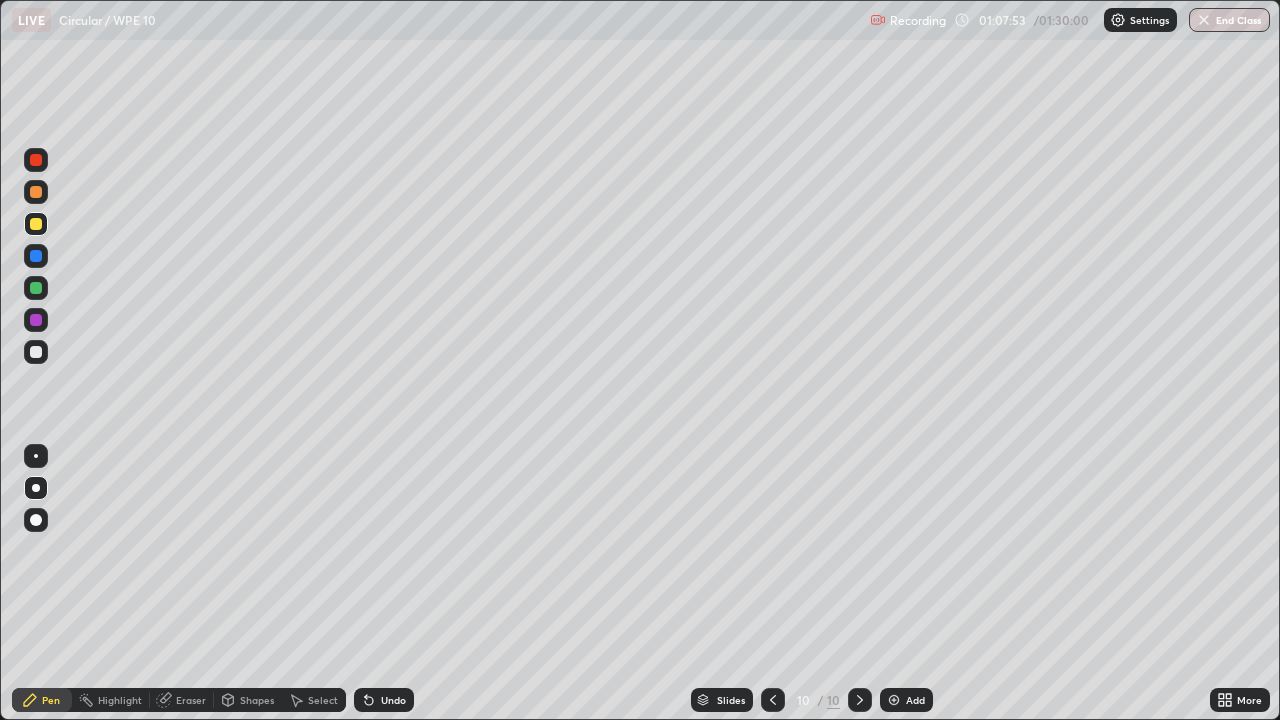 click on "Shapes" at bounding box center [257, 700] 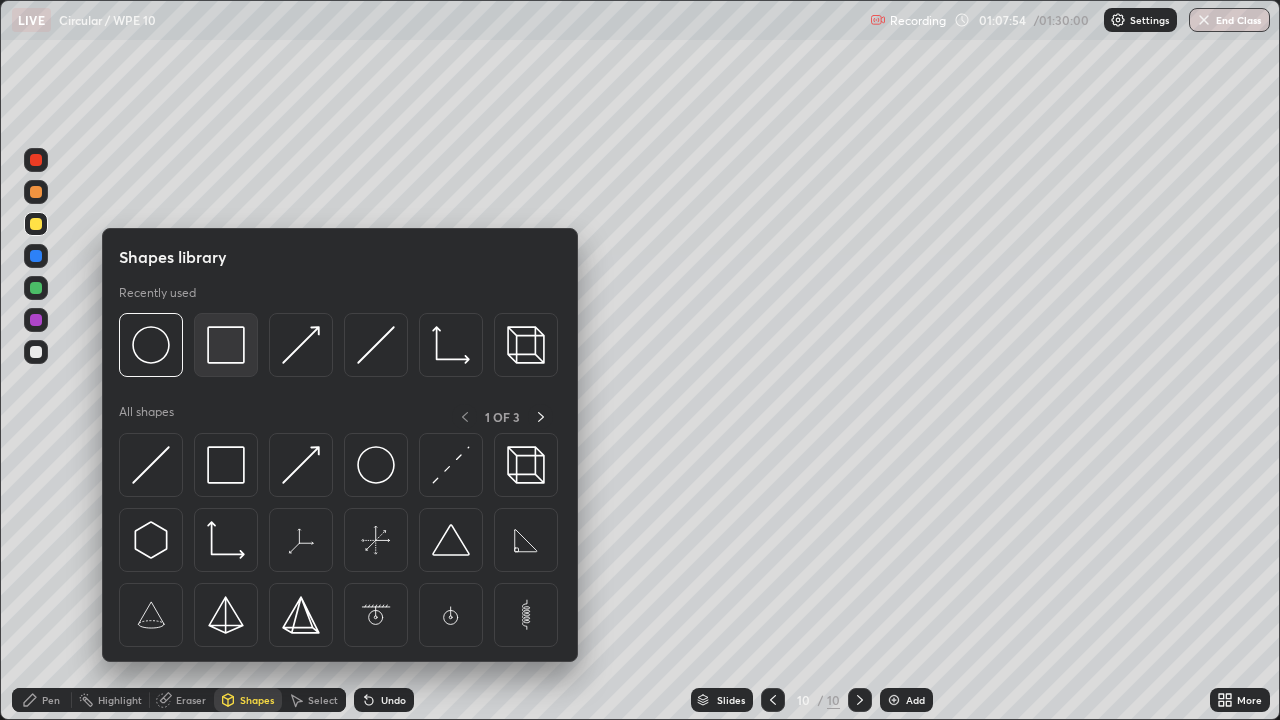 click at bounding box center [226, 345] 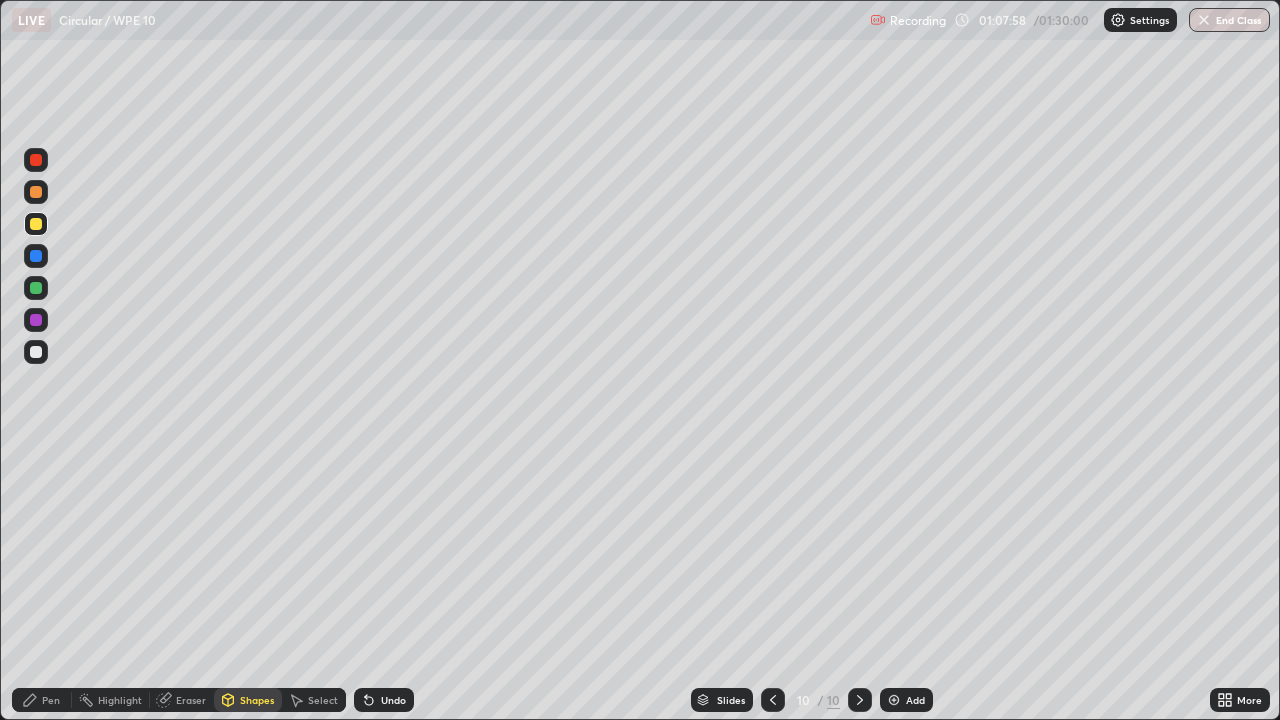 click on "Pen" at bounding box center (42, 700) 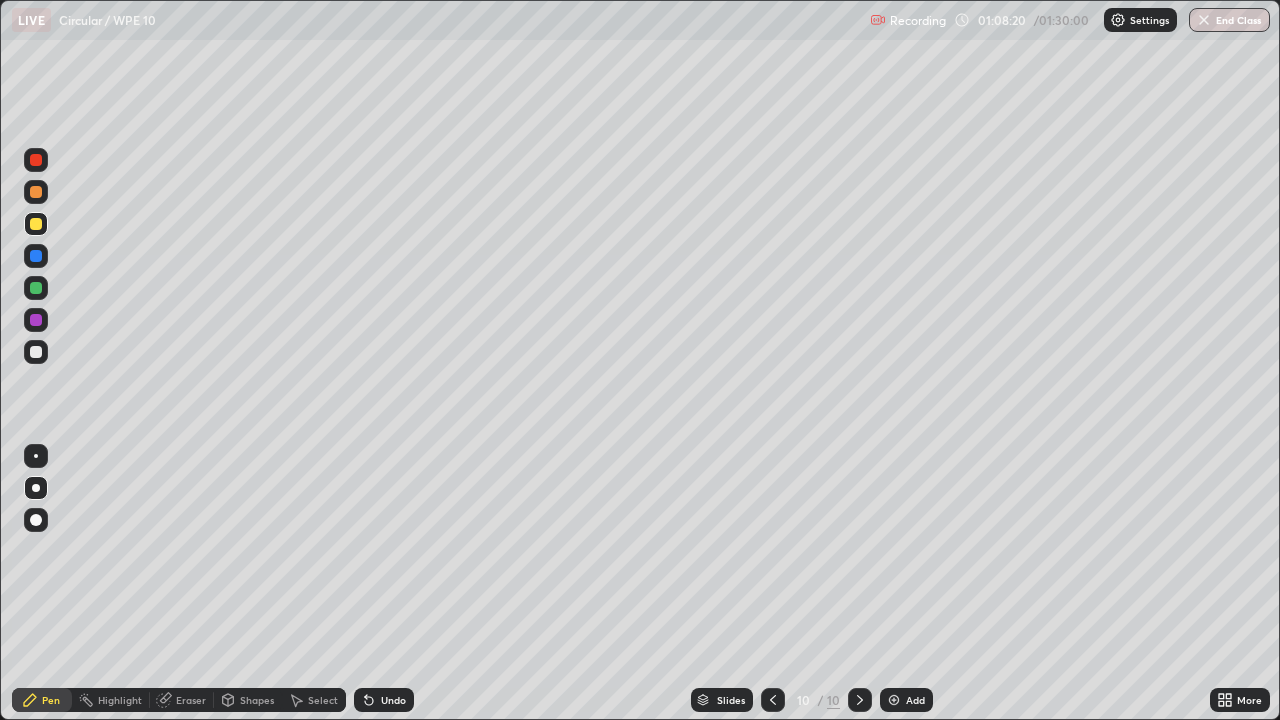 click at bounding box center (36, 256) 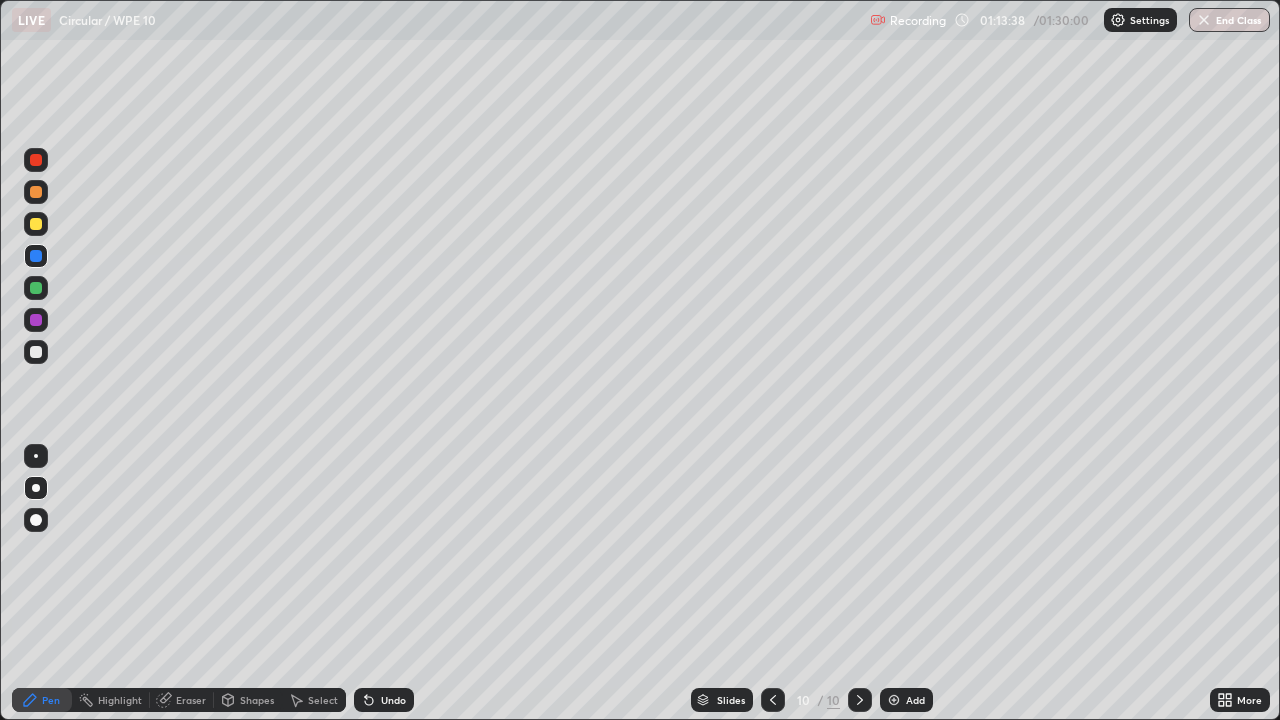 click at bounding box center [1204, 20] 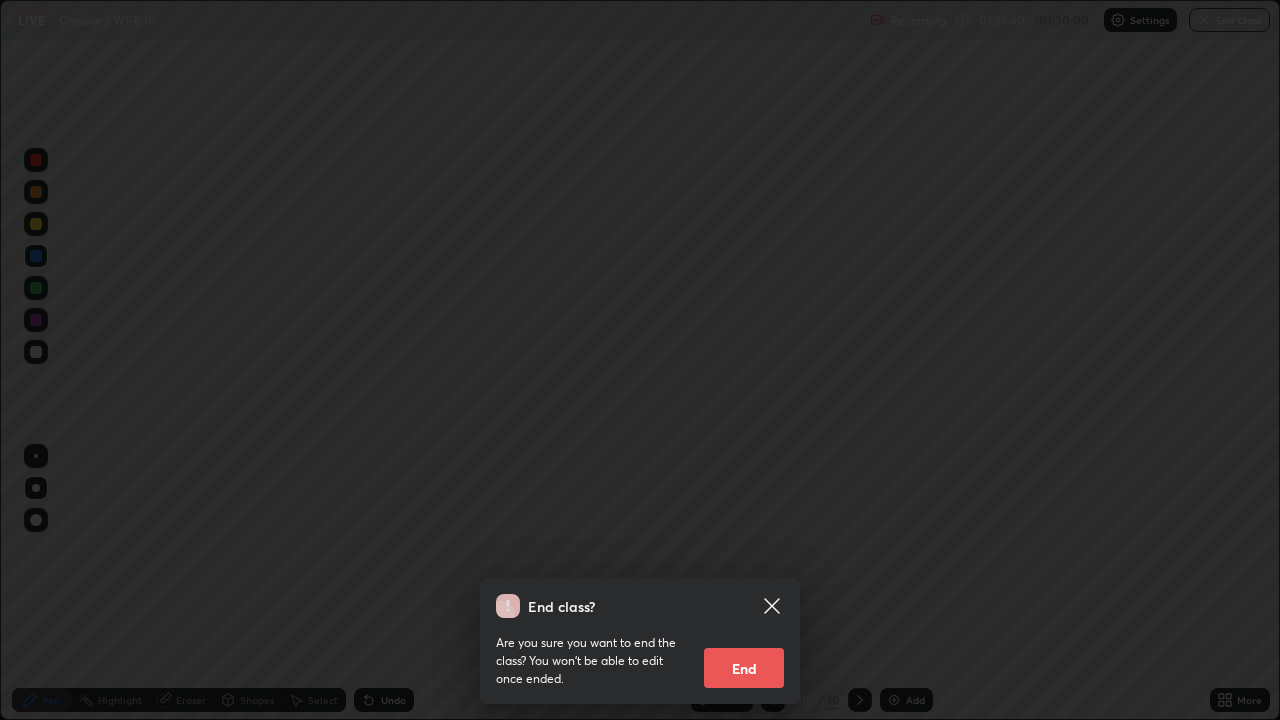 click on "End" at bounding box center [744, 668] 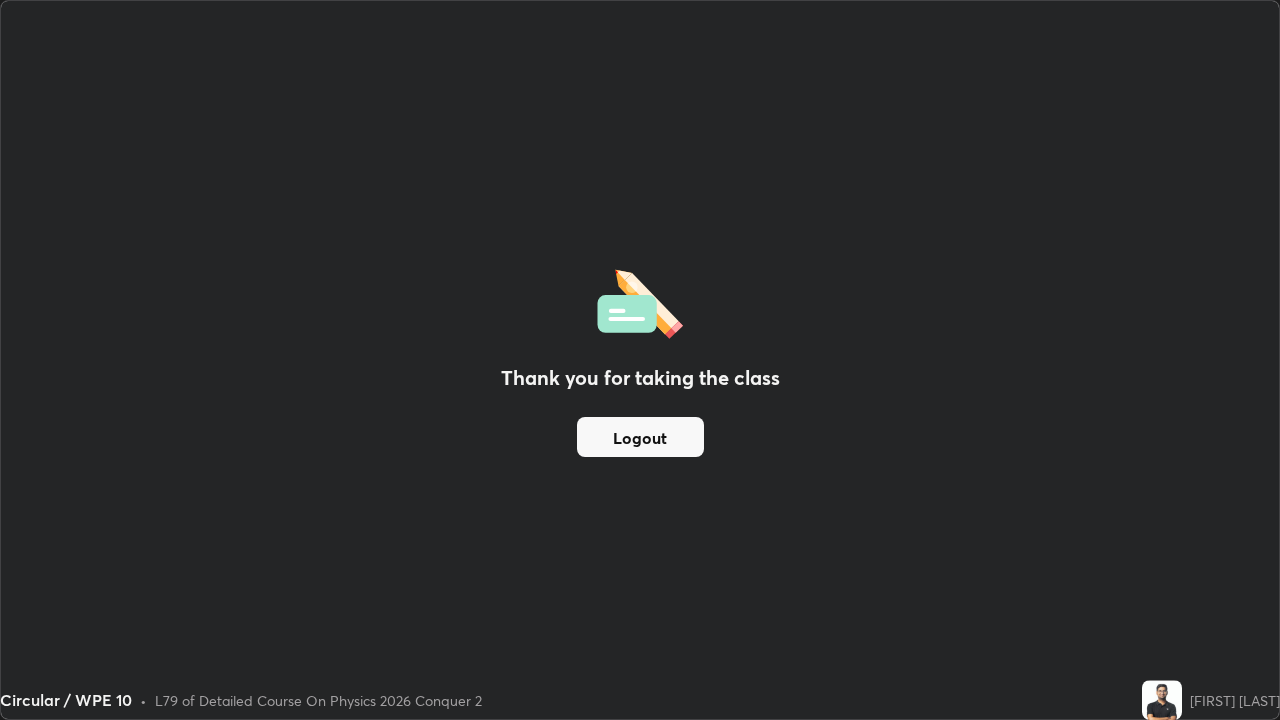 click on "Logout" at bounding box center (640, 437) 